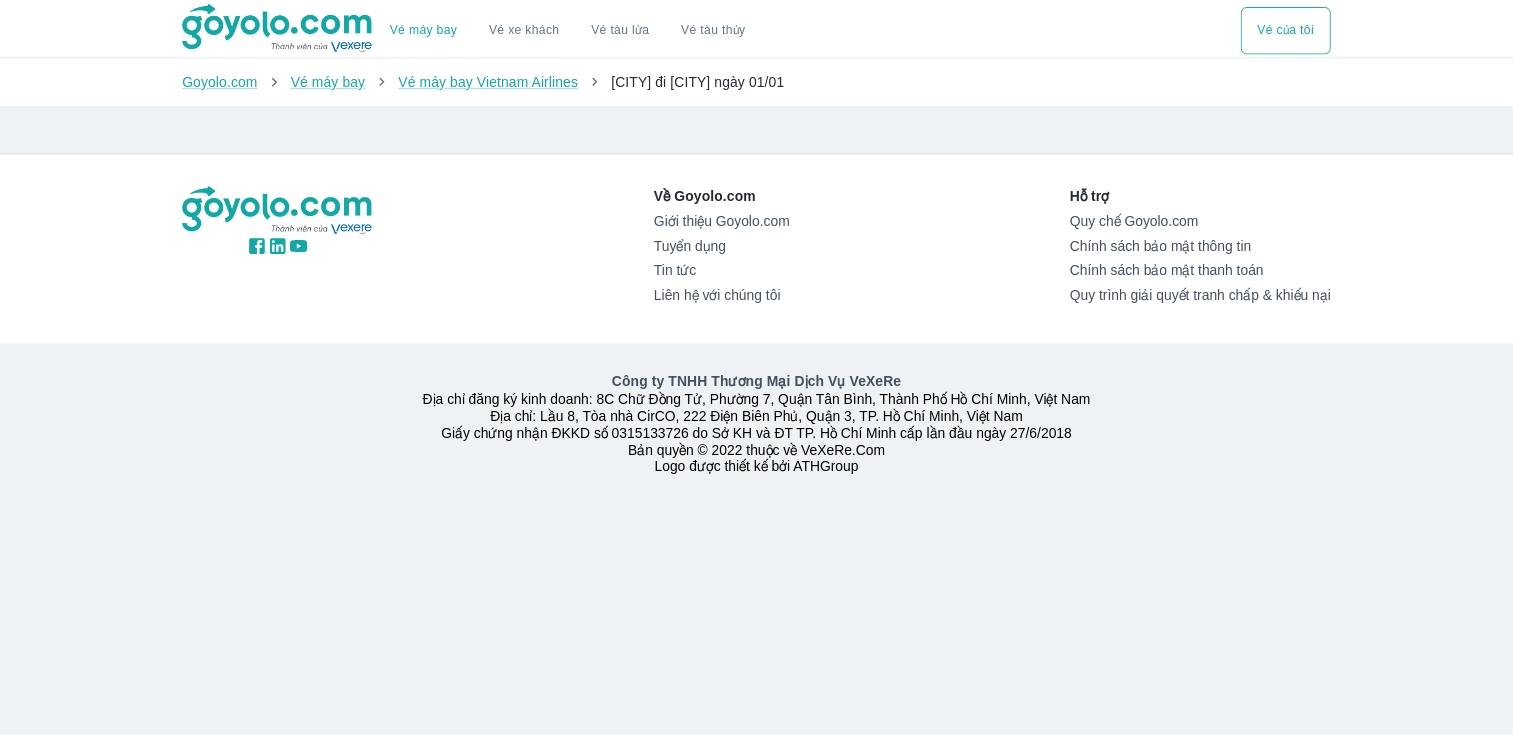 scroll, scrollTop: 0, scrollLeft: 0, axis: both 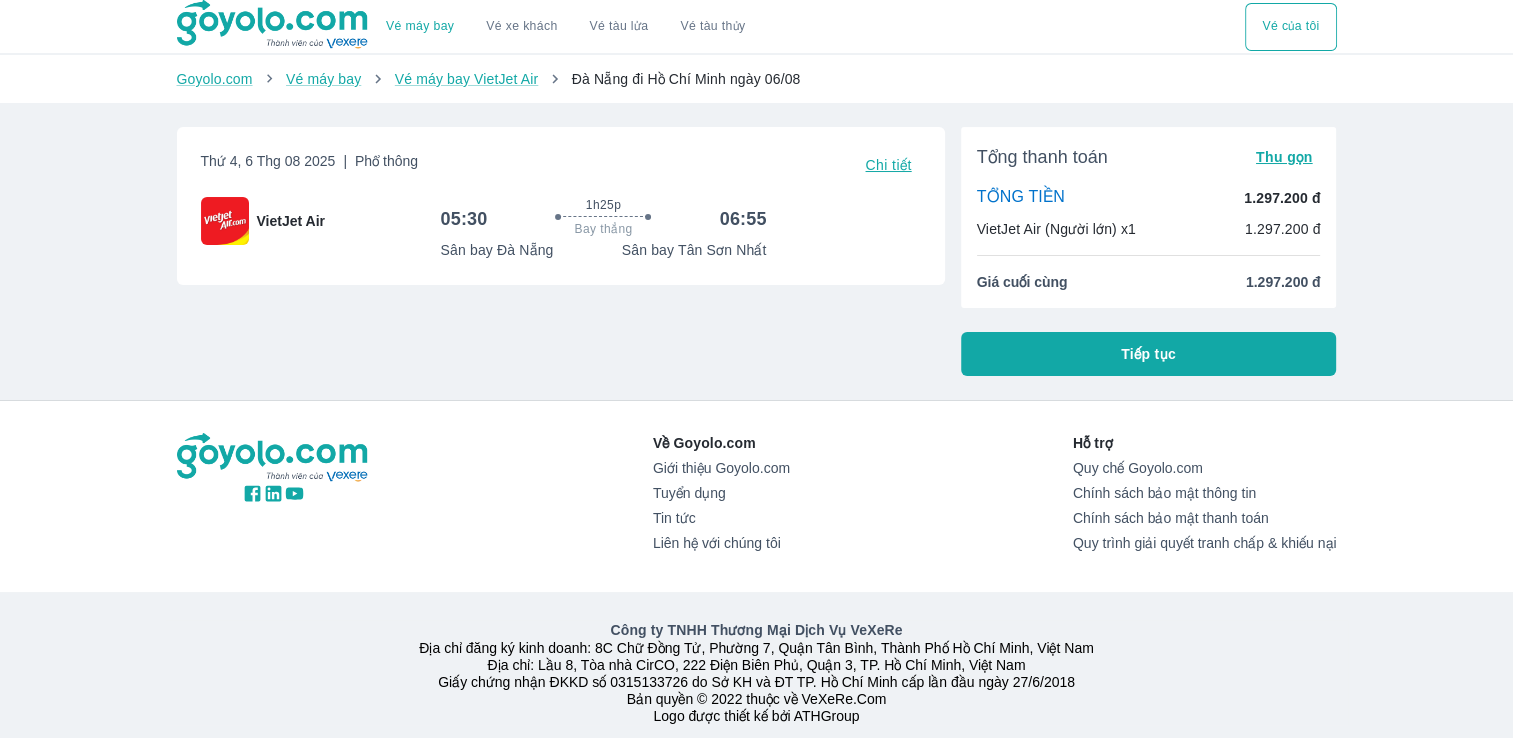 click on "Tiếp tục" at bounding box center [1149, 354] 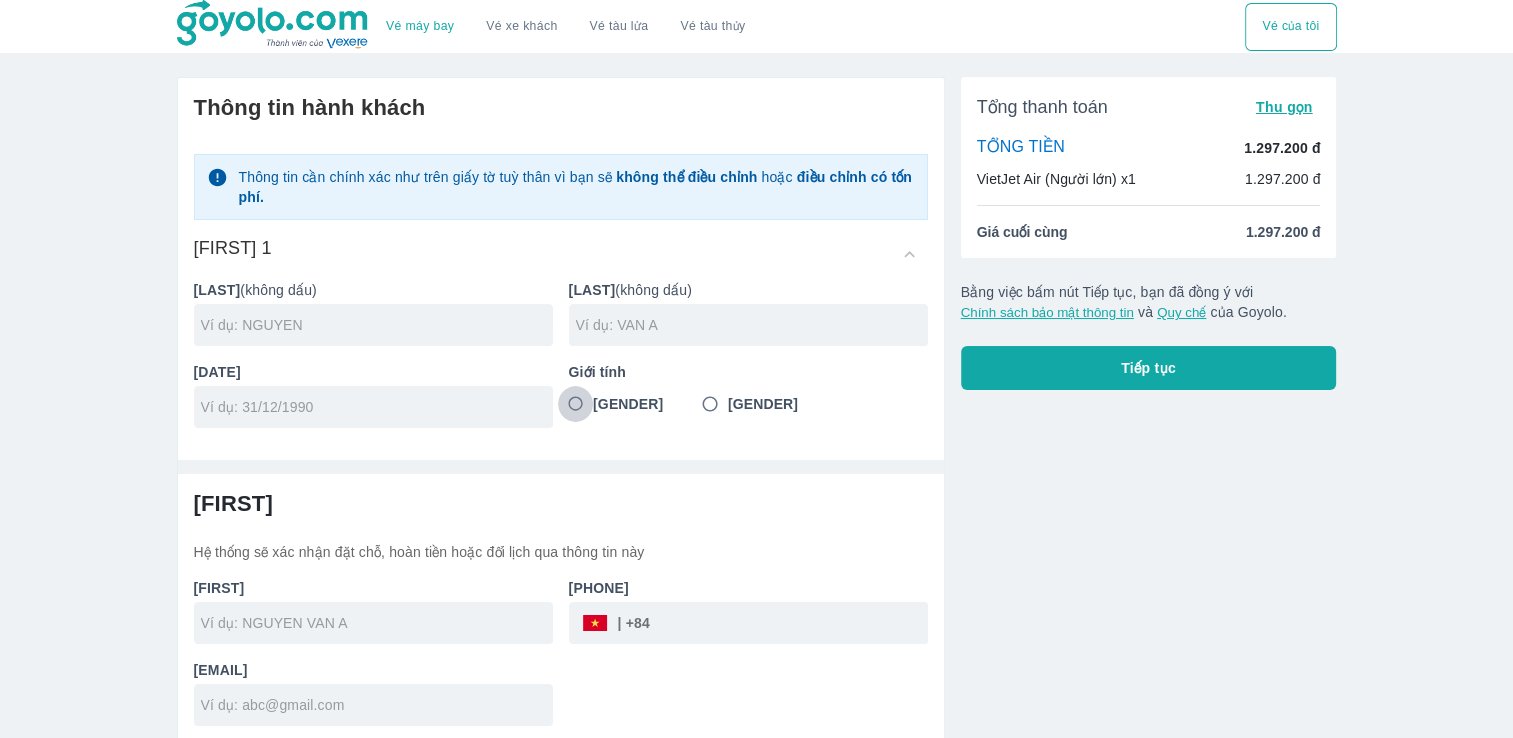 click on "Nam" at bounding box center (576, 404) 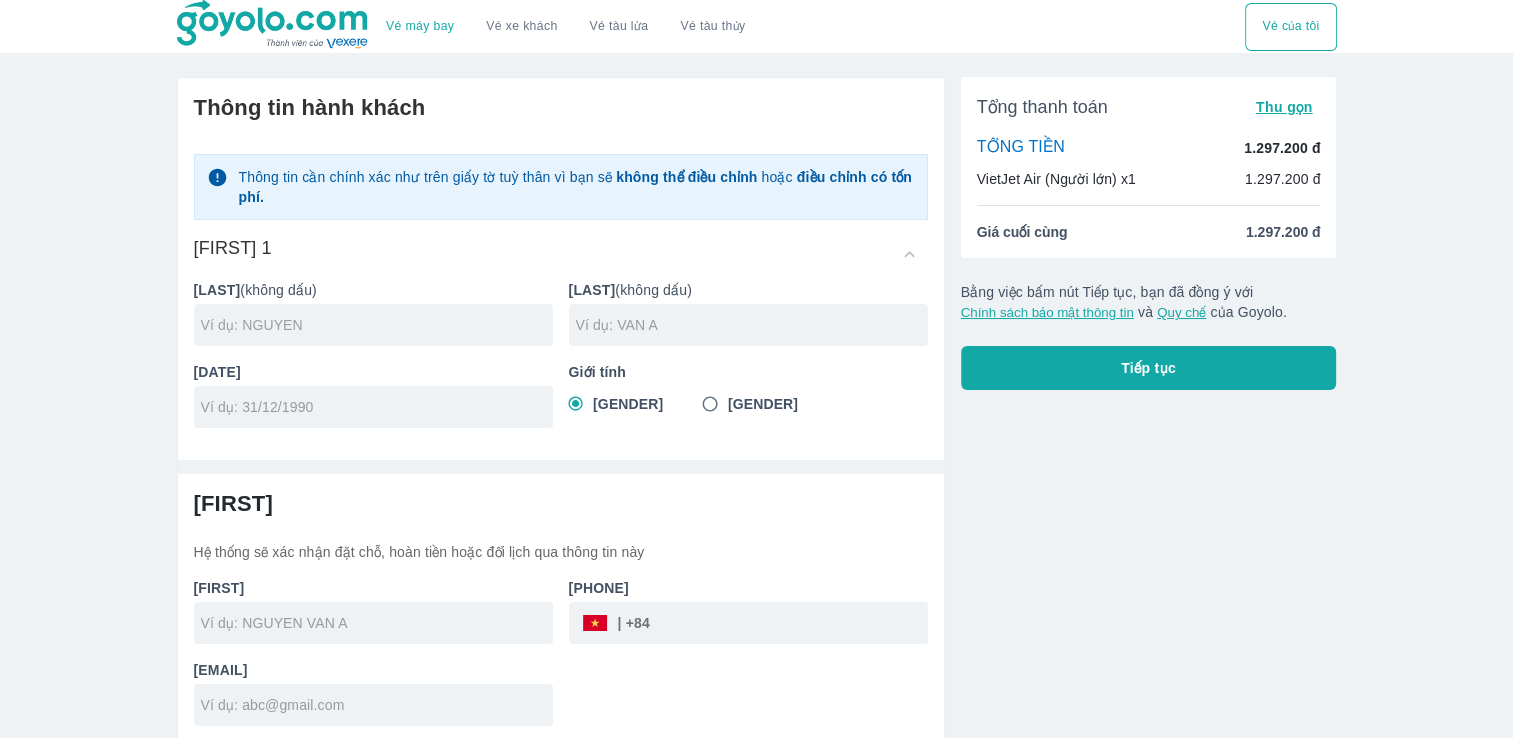 click at bounding box center (377, 325) 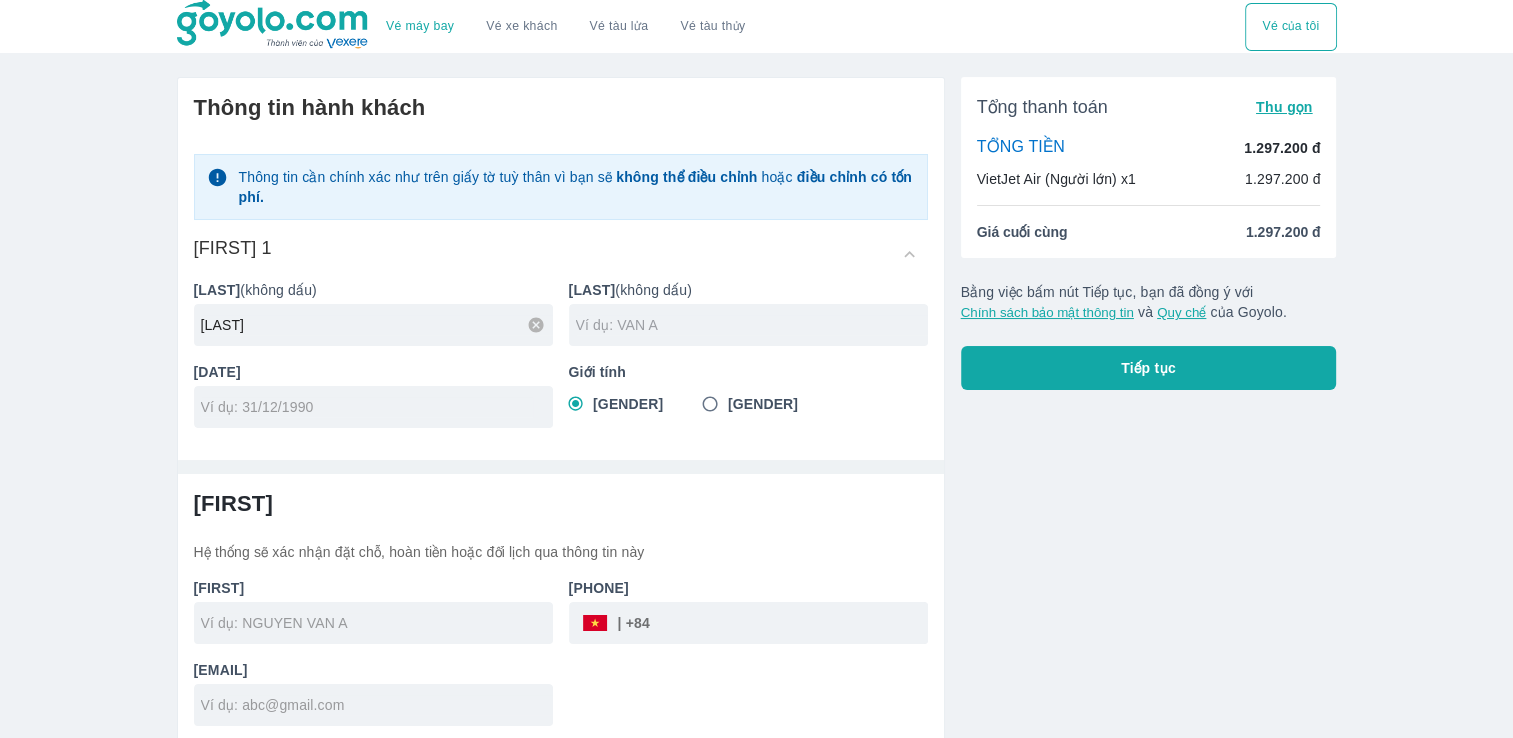type on "TRUONG" 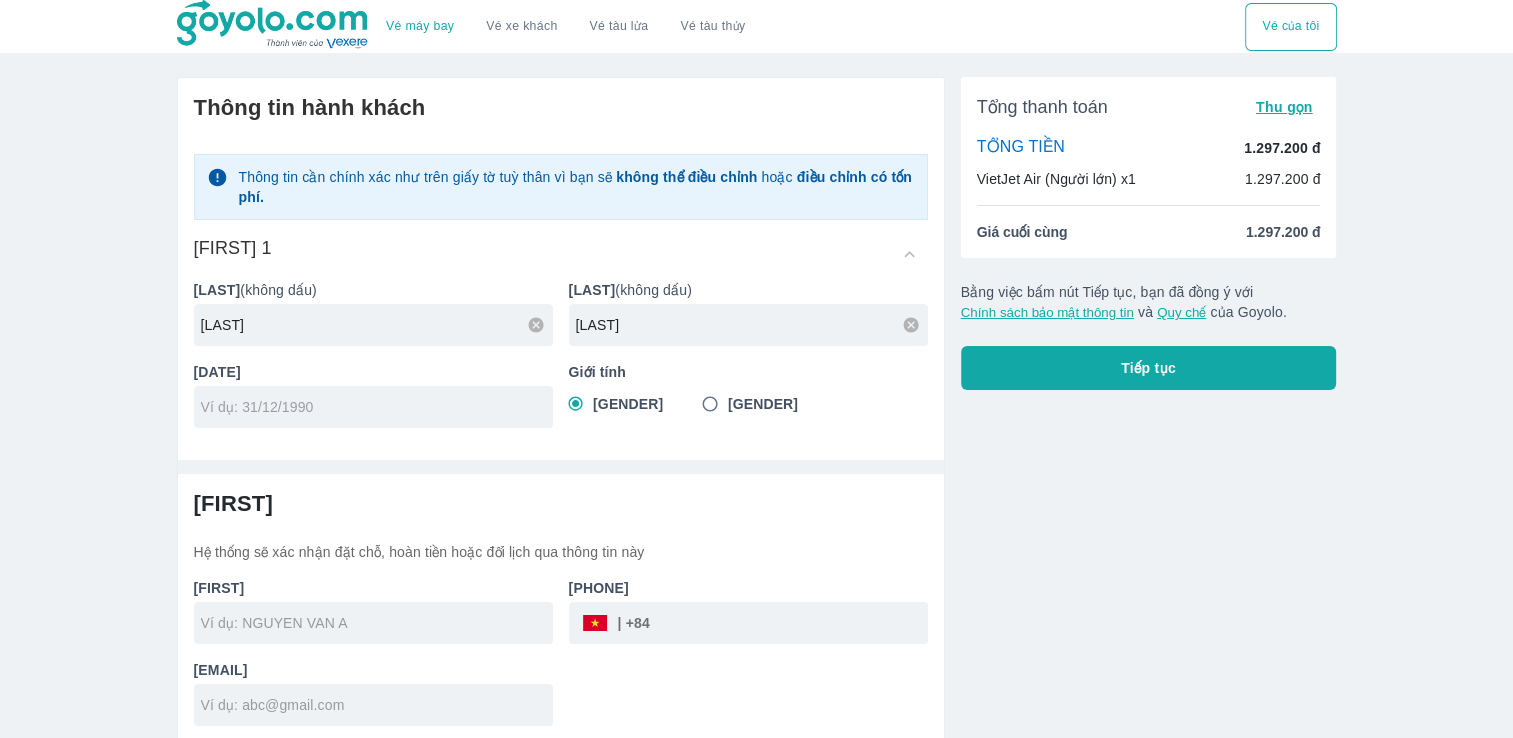 type on "NHU HIEU" 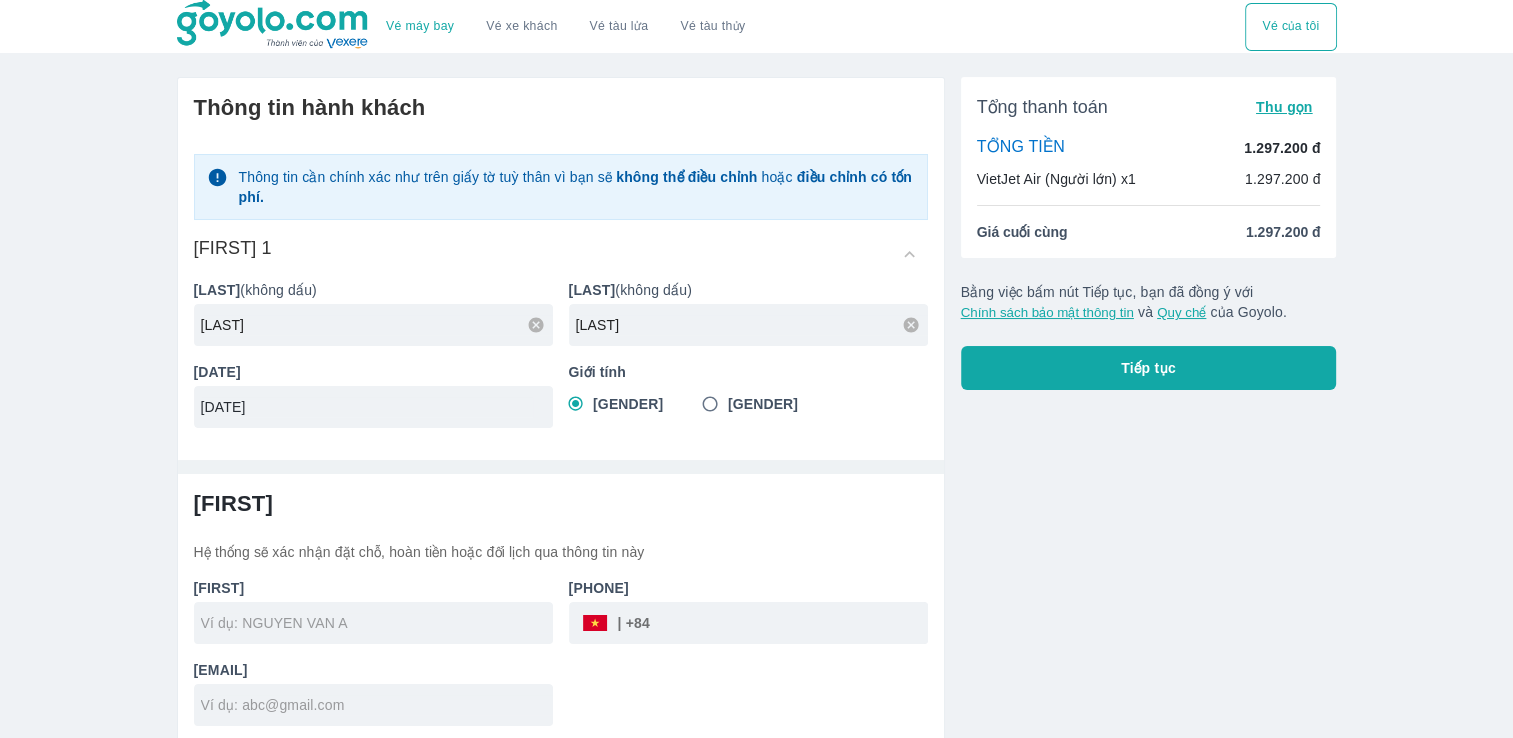 click on "20/07/" at bounding box center (367, 407) 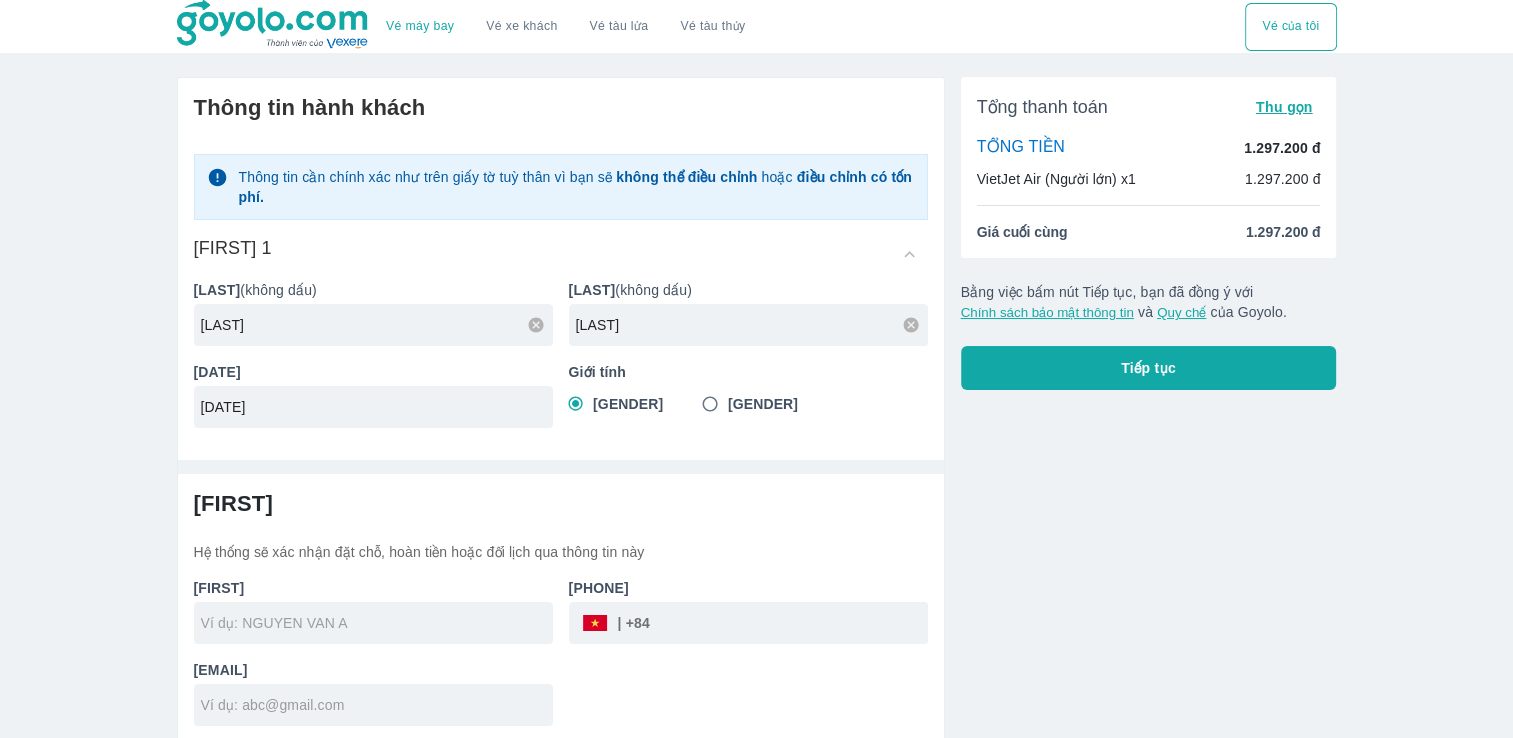 type on "20/07/1984" 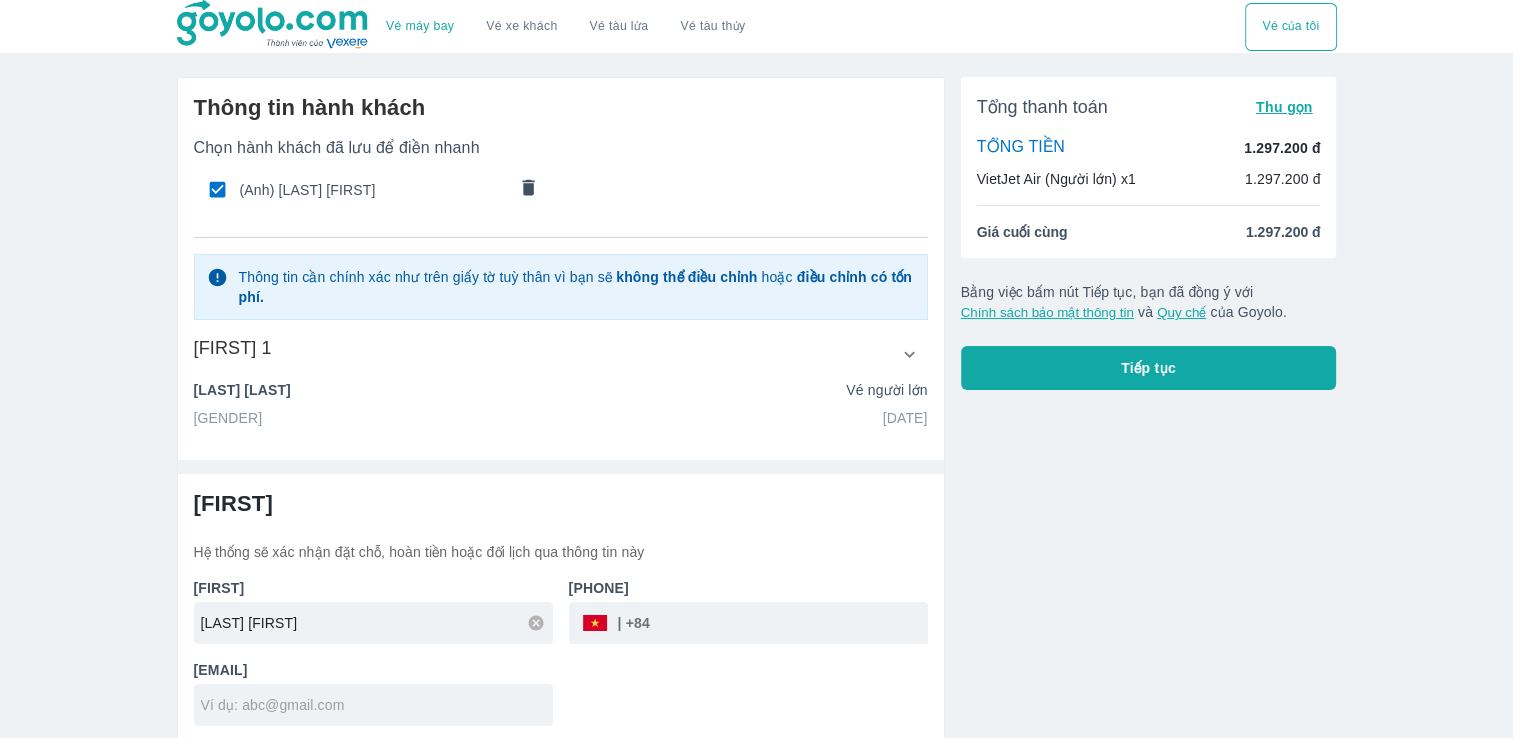 click at bounding box center (377, 705) 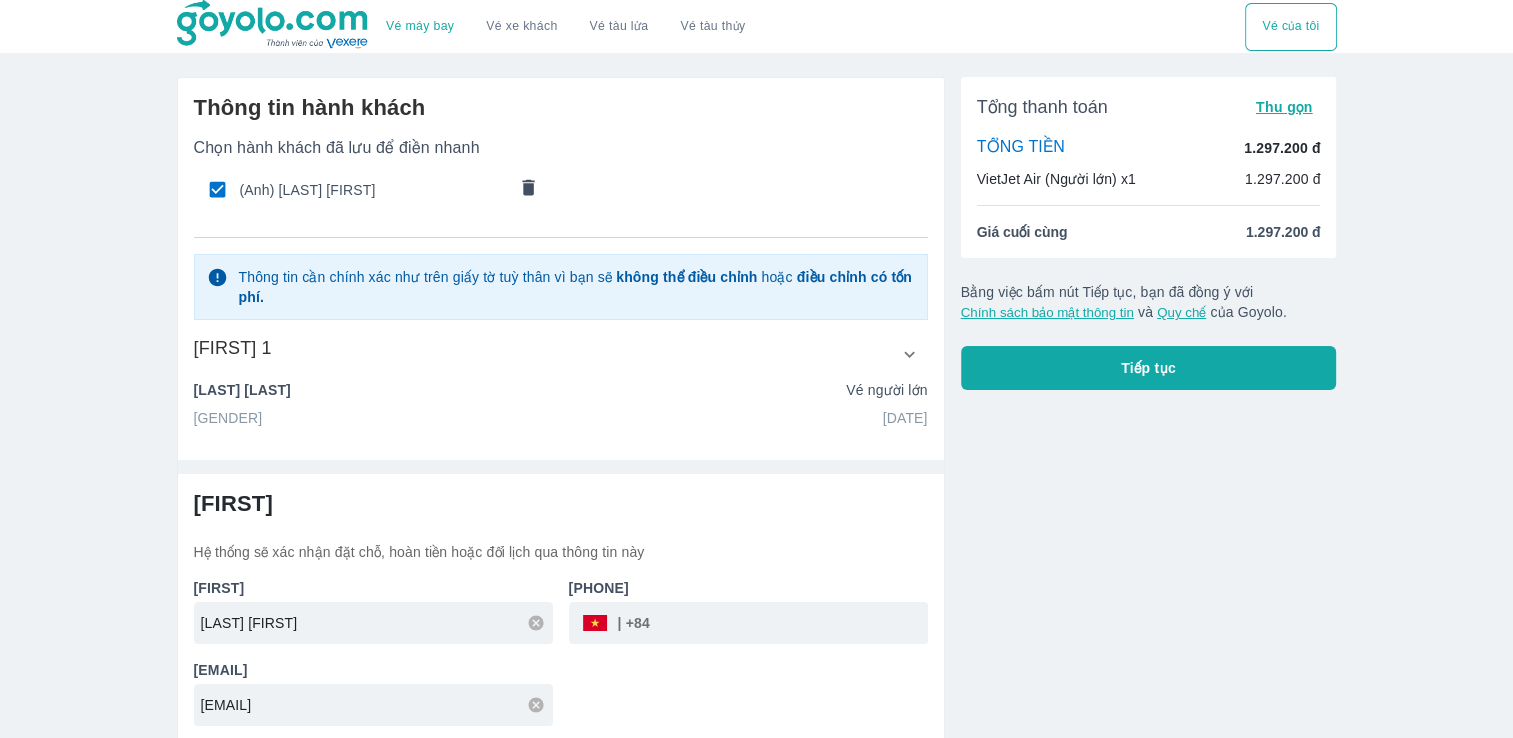 type on "Truongnhuhieu6@gmail.com" 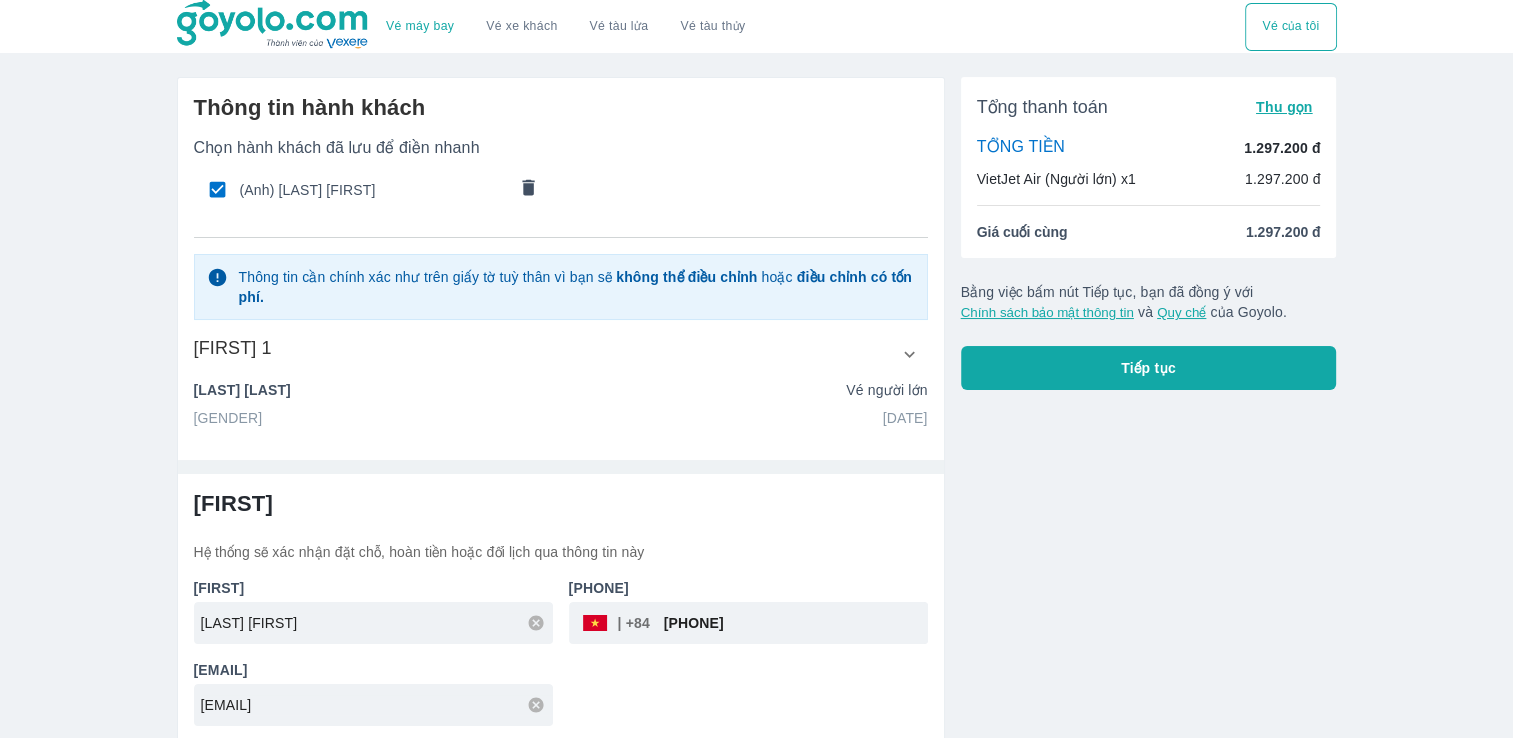 scroll, scrollTop: 4, scrollLeft: 0, axis: vertical 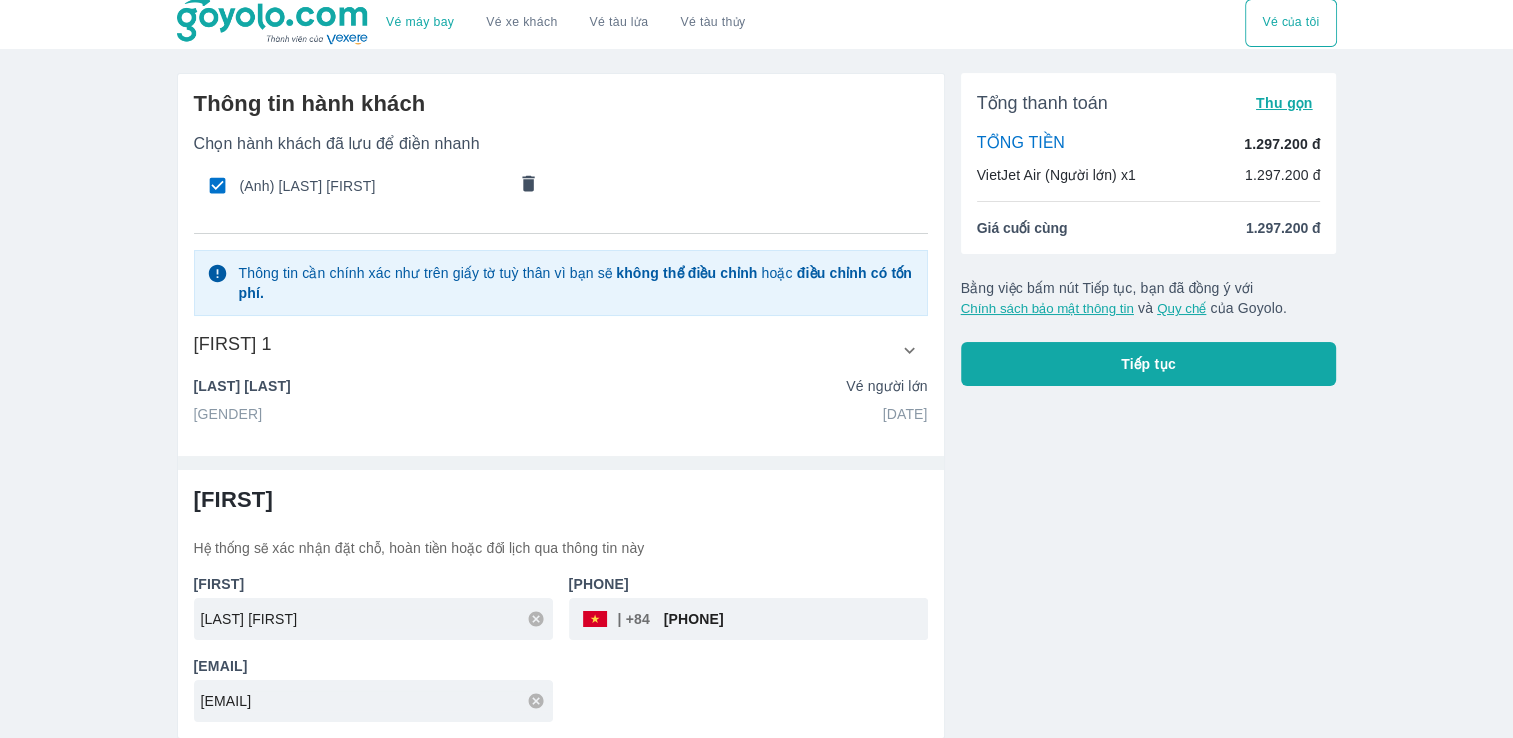 type on "0909234296" 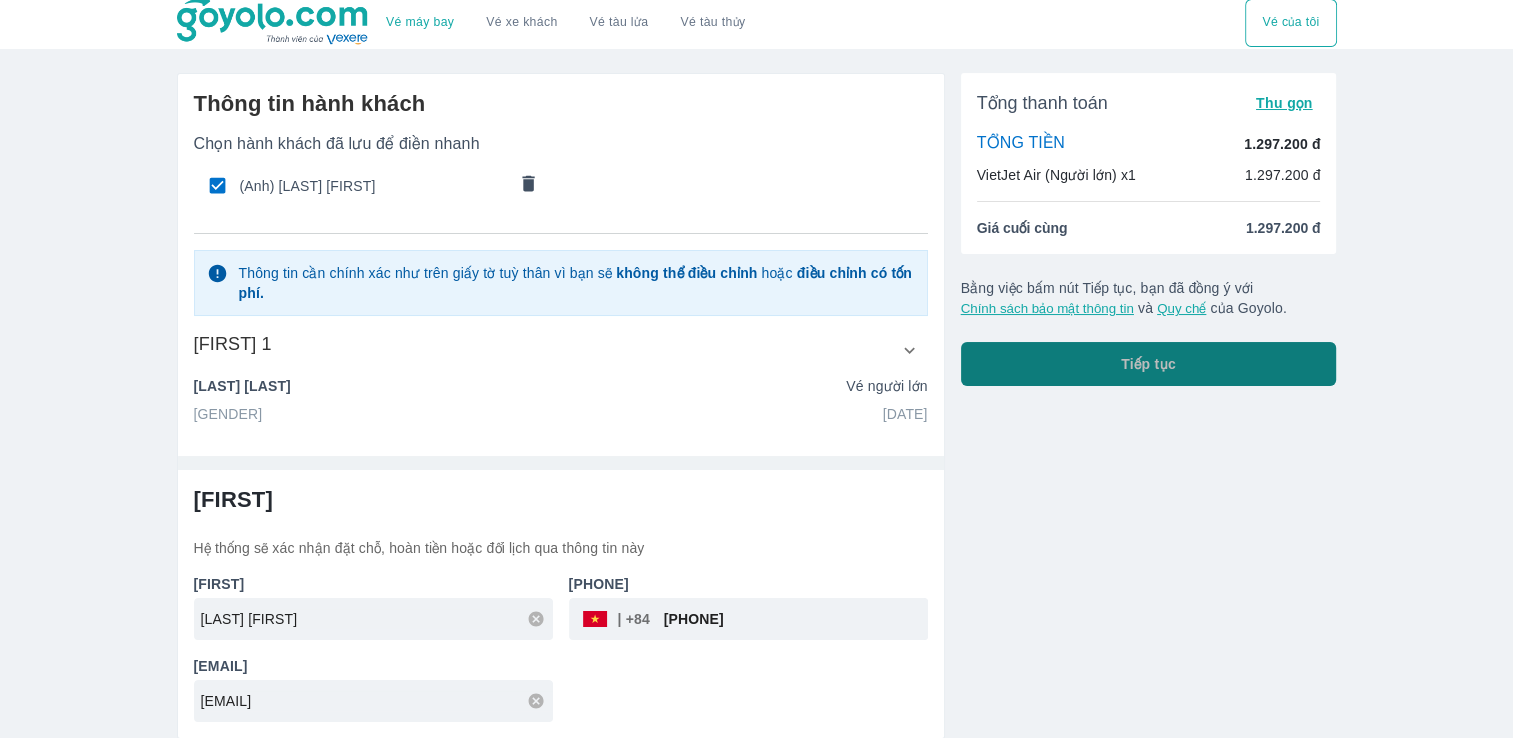 click on "Tiếp tục" at bounding box center (1148, 364) 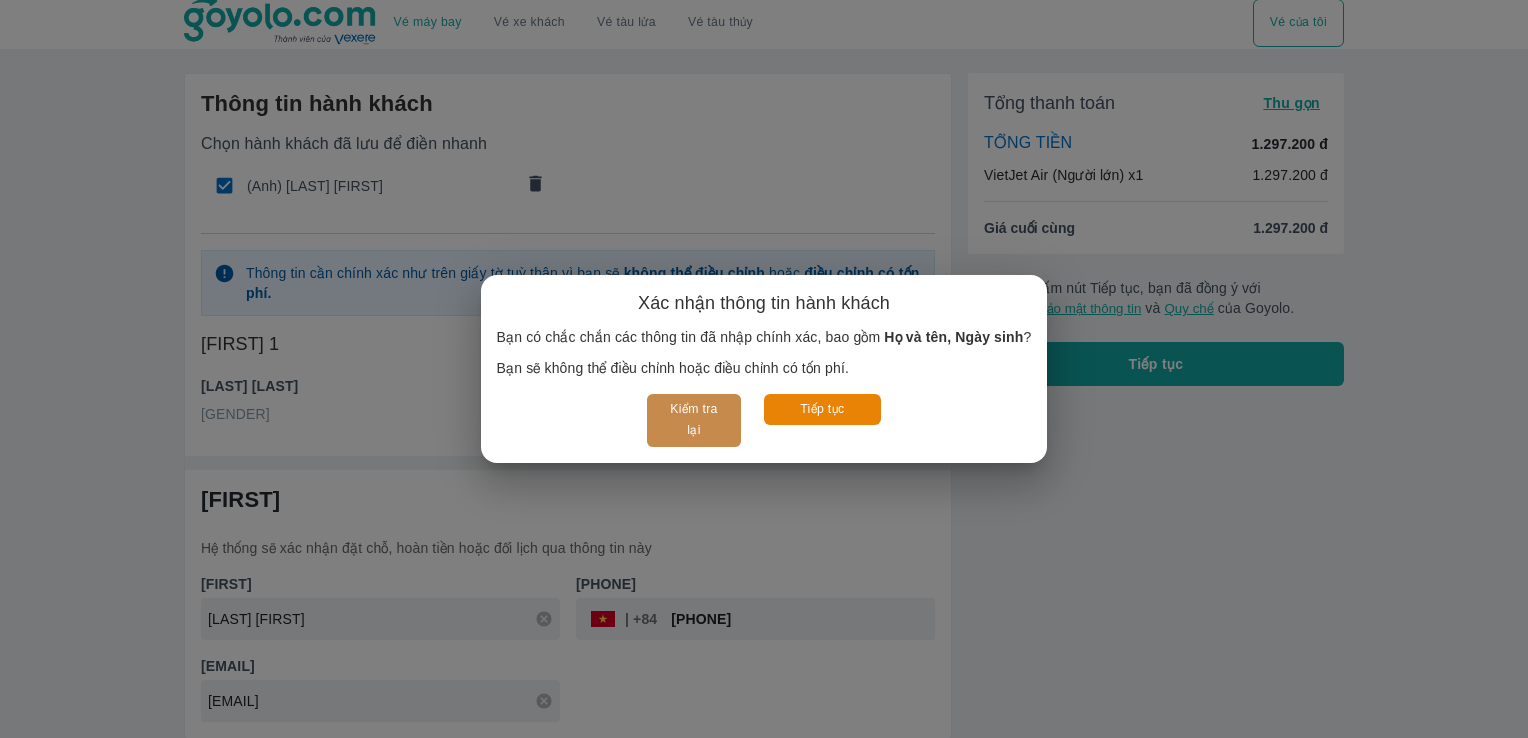 click on "Kiểm tra lại" at bounding box center [693, 420] 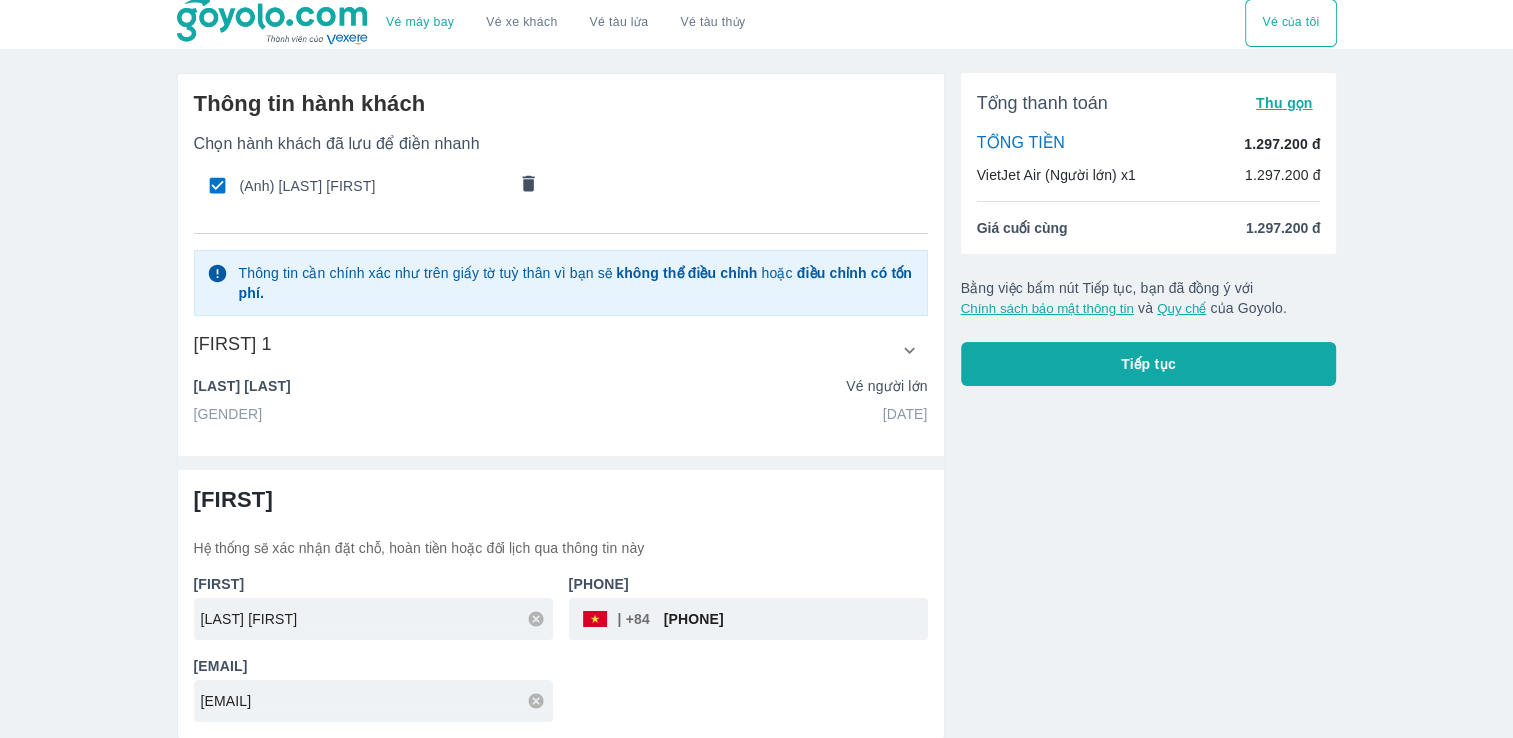 scroll, scrollTop: 0, scrollLeft: 0, axis: both 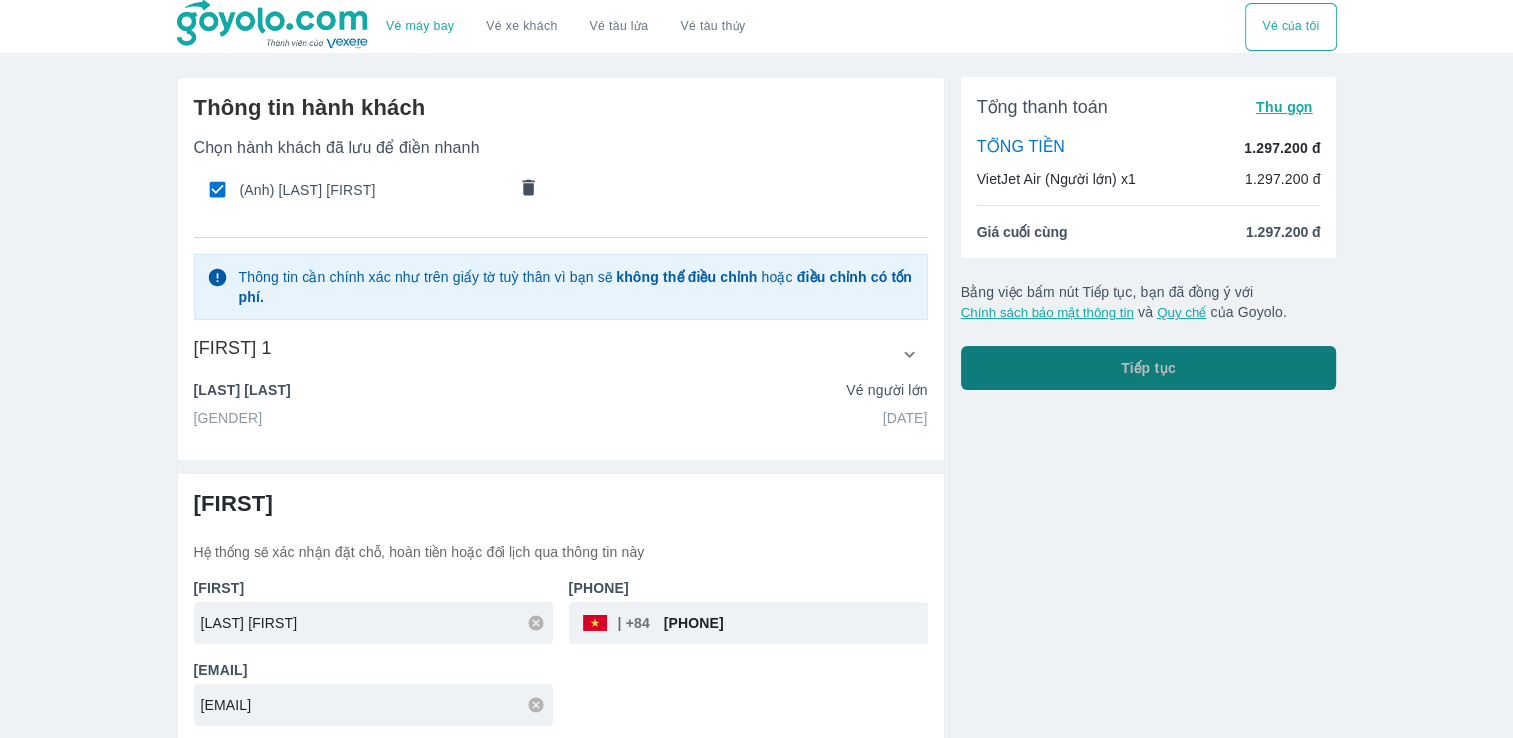 click on "Tiếp tục" at bounding box center (1148, 368) 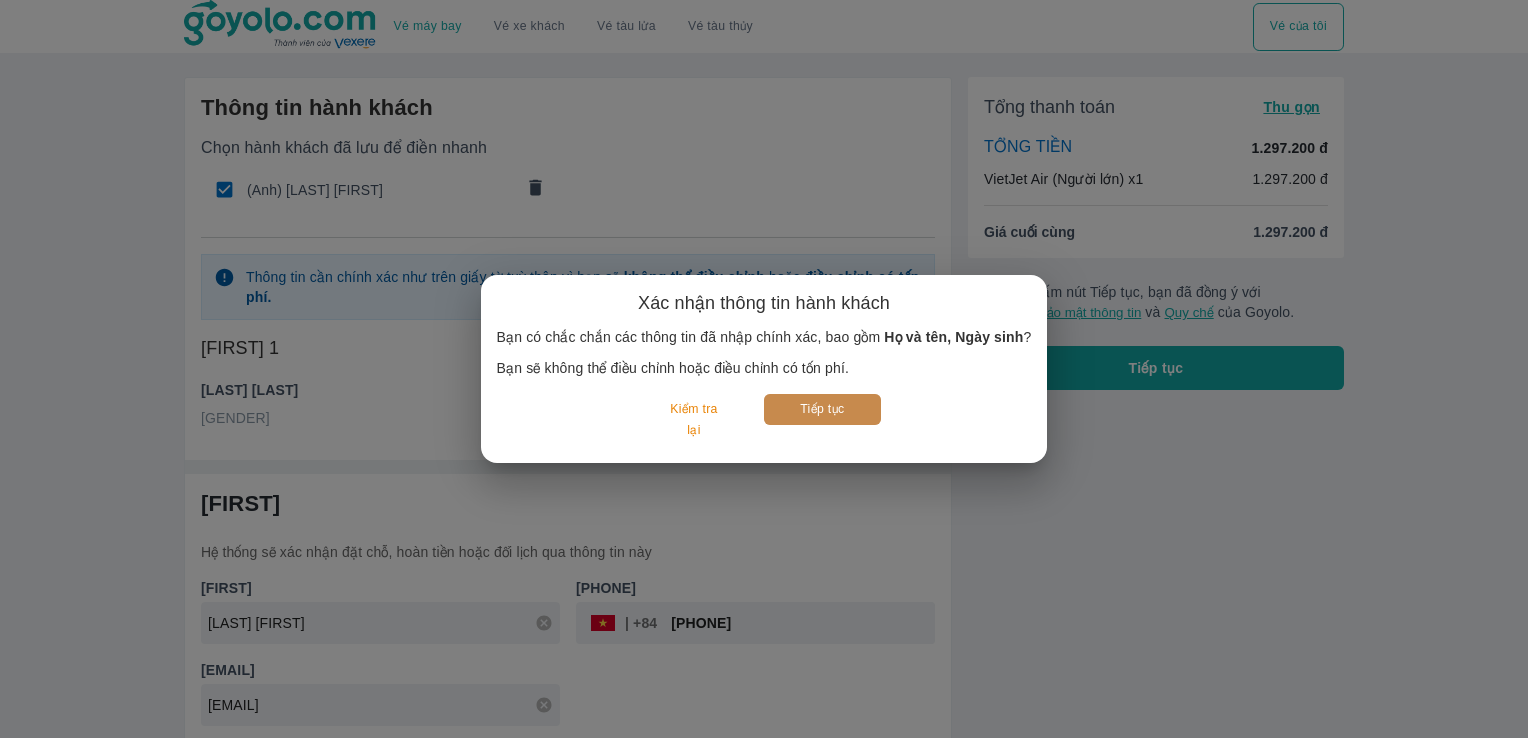click on "Tiếp tục" at bounding box center (822, 409) 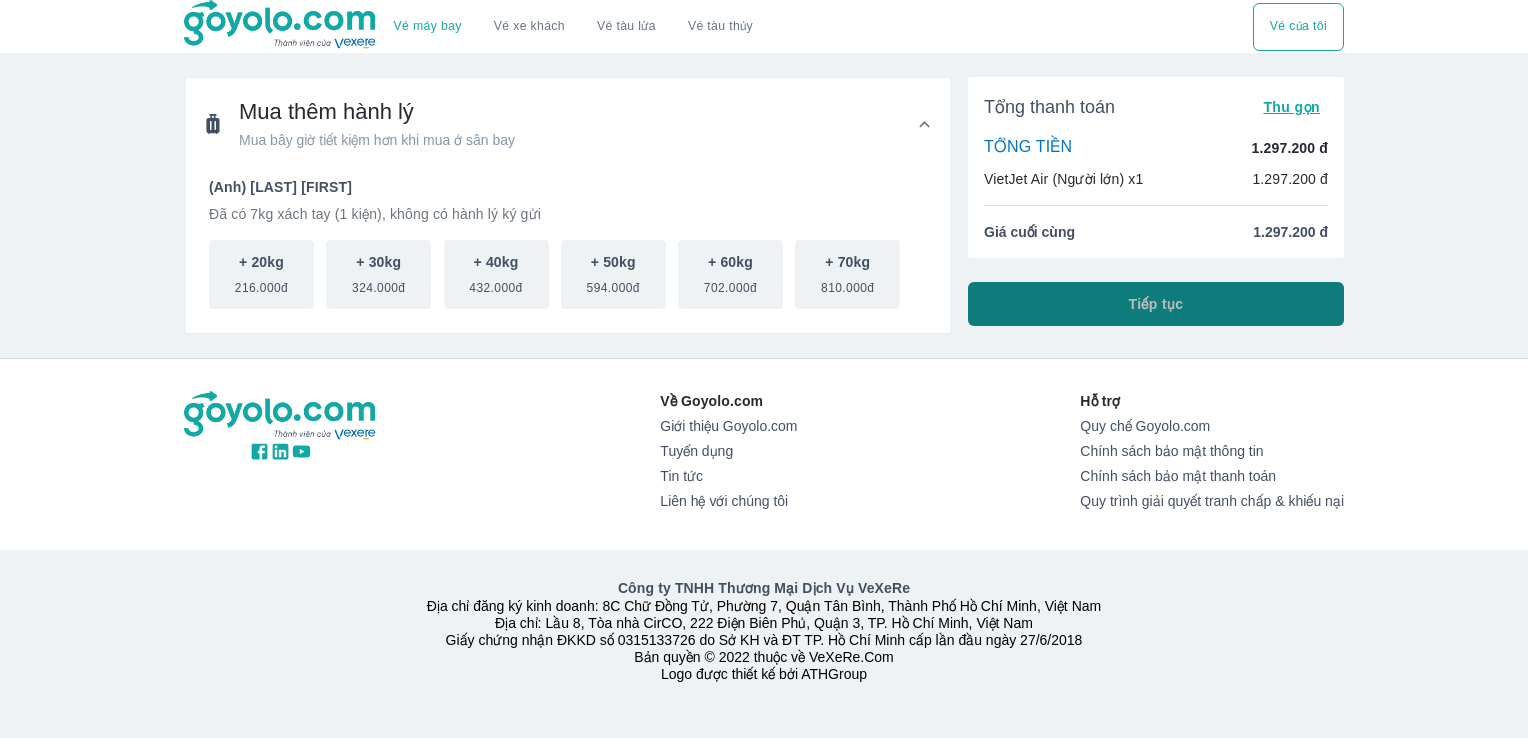 click on "Tiếp tục" at bounding box center (1156, 304) 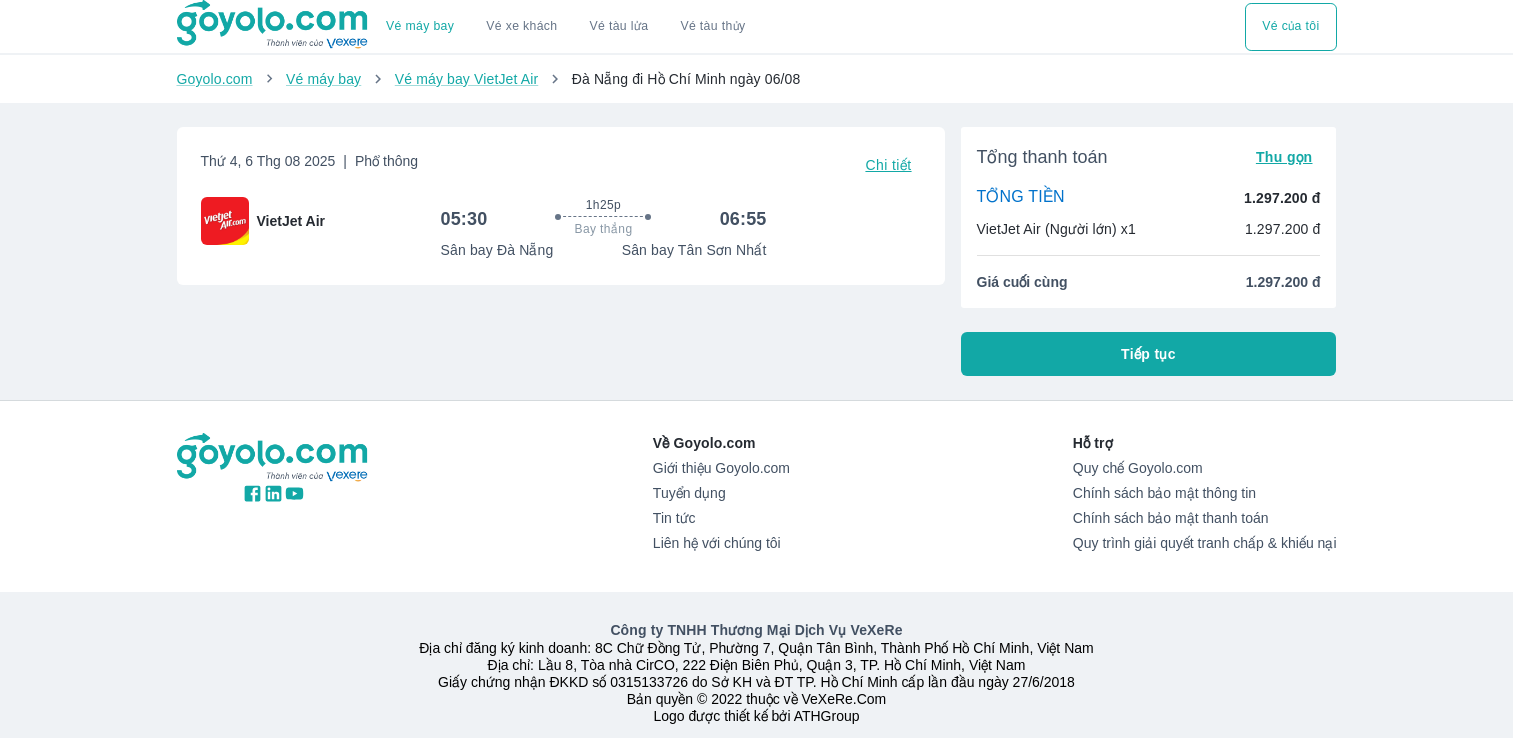 scroll, scrollTop: 0, scrollLeft: 0, axis: both 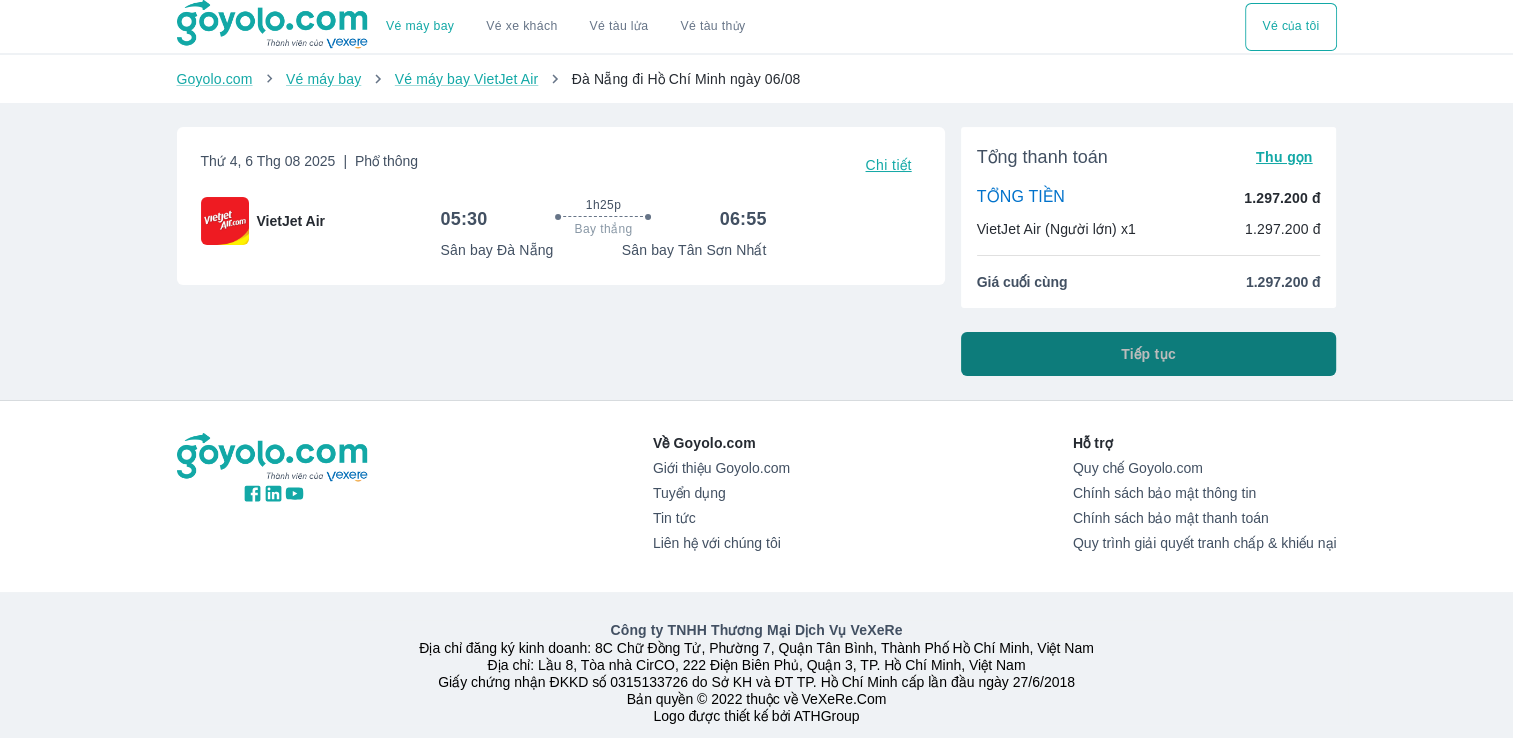 click on "Tiếp tục" at bounding box center [1148, 354] 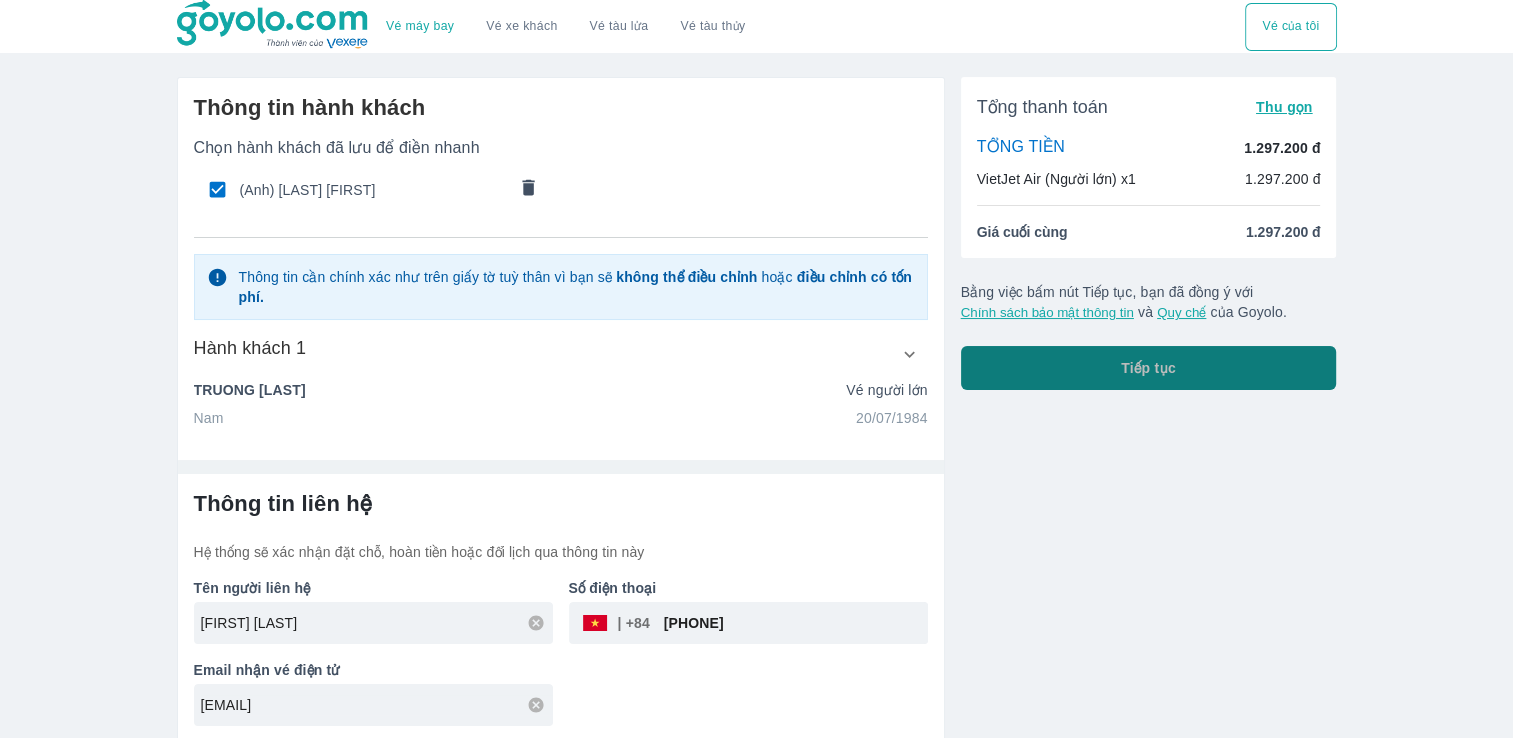 click on "Tiếp tục" at bounding box center [1149, 368] 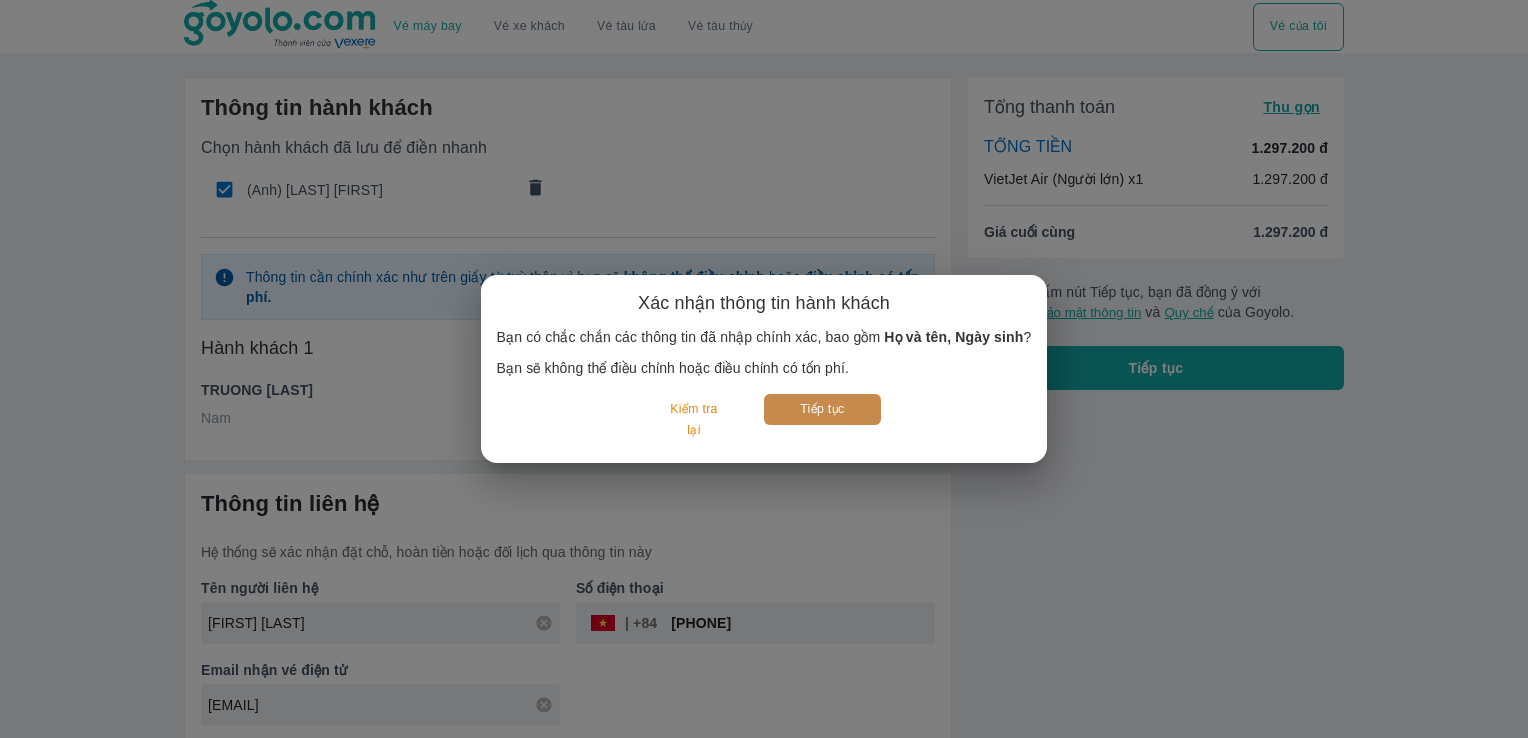 click on "Tiếp tục" at bounding box center (822, 409) 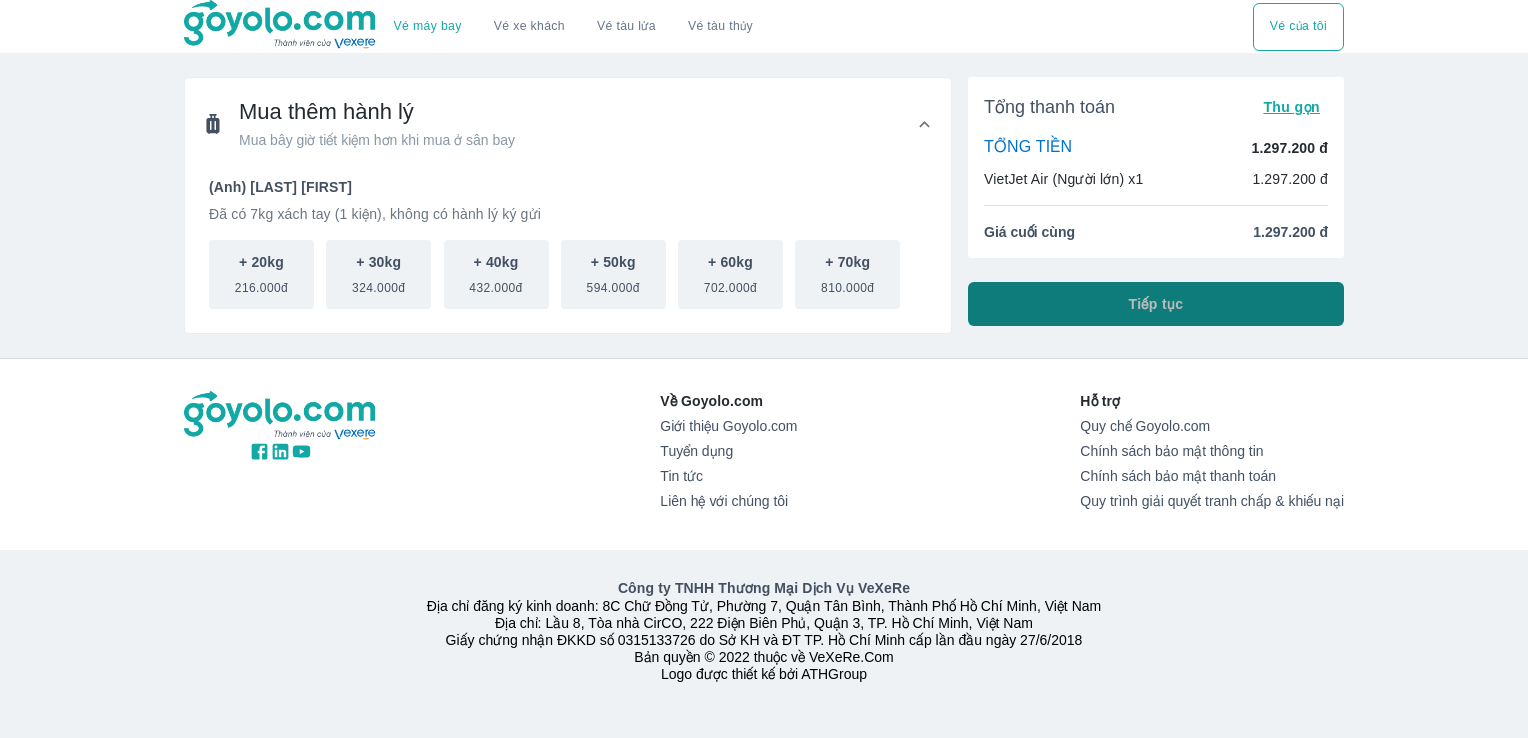 click on "Tiếp tục" at bounding box center (1156, 304) 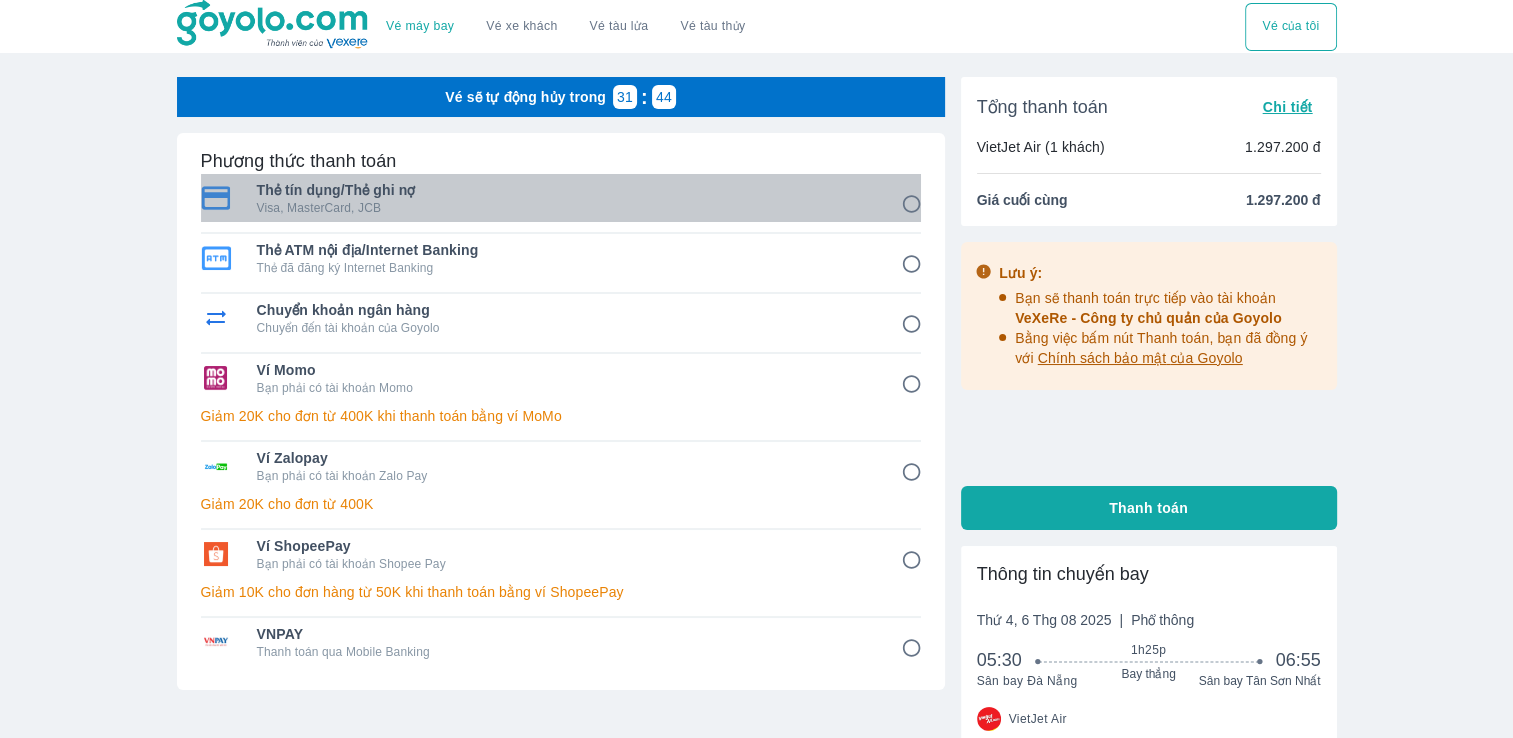 click on "Visa, MasterCard, JCB" at bounding box center (565, 208) 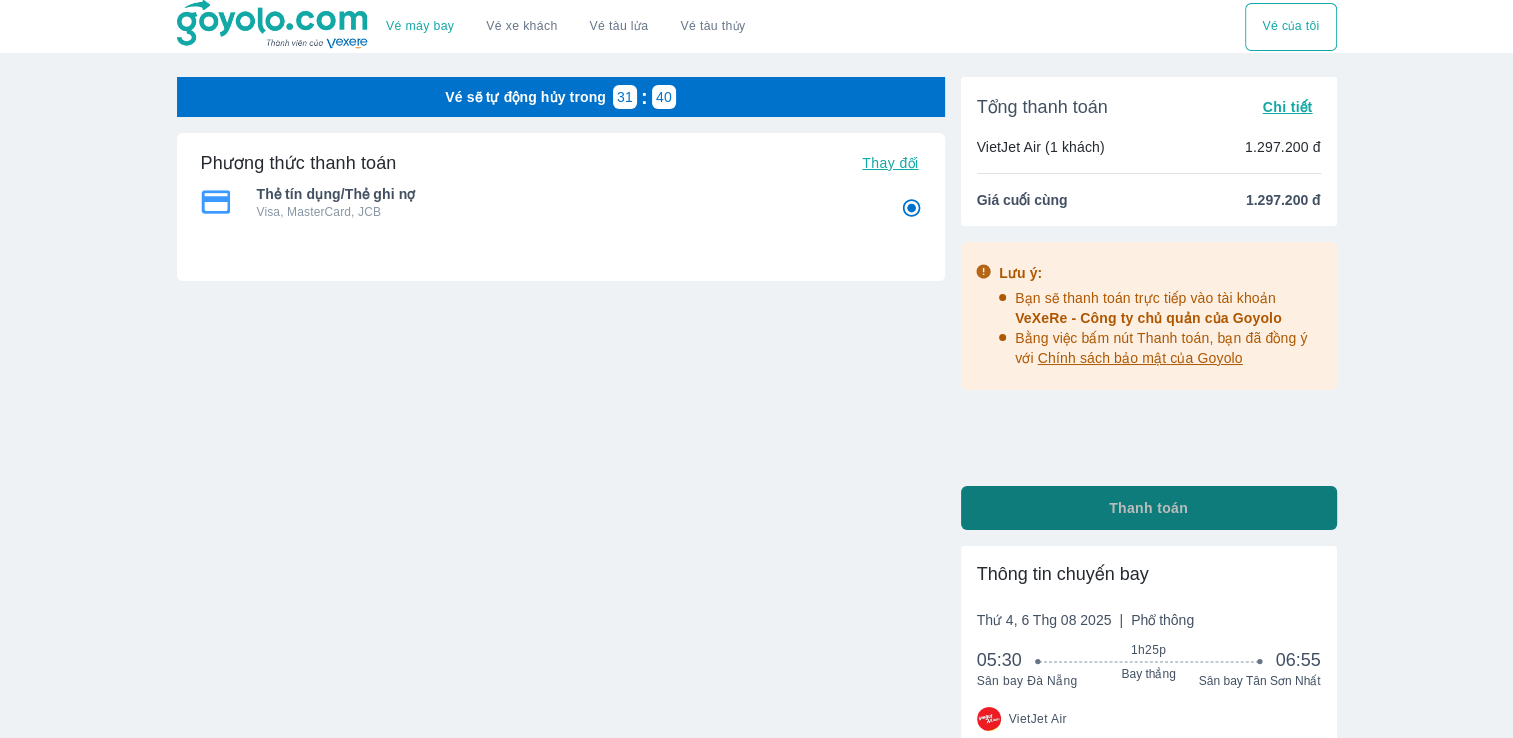 click on "Thanh toán" at bounding box center (1148, 508) 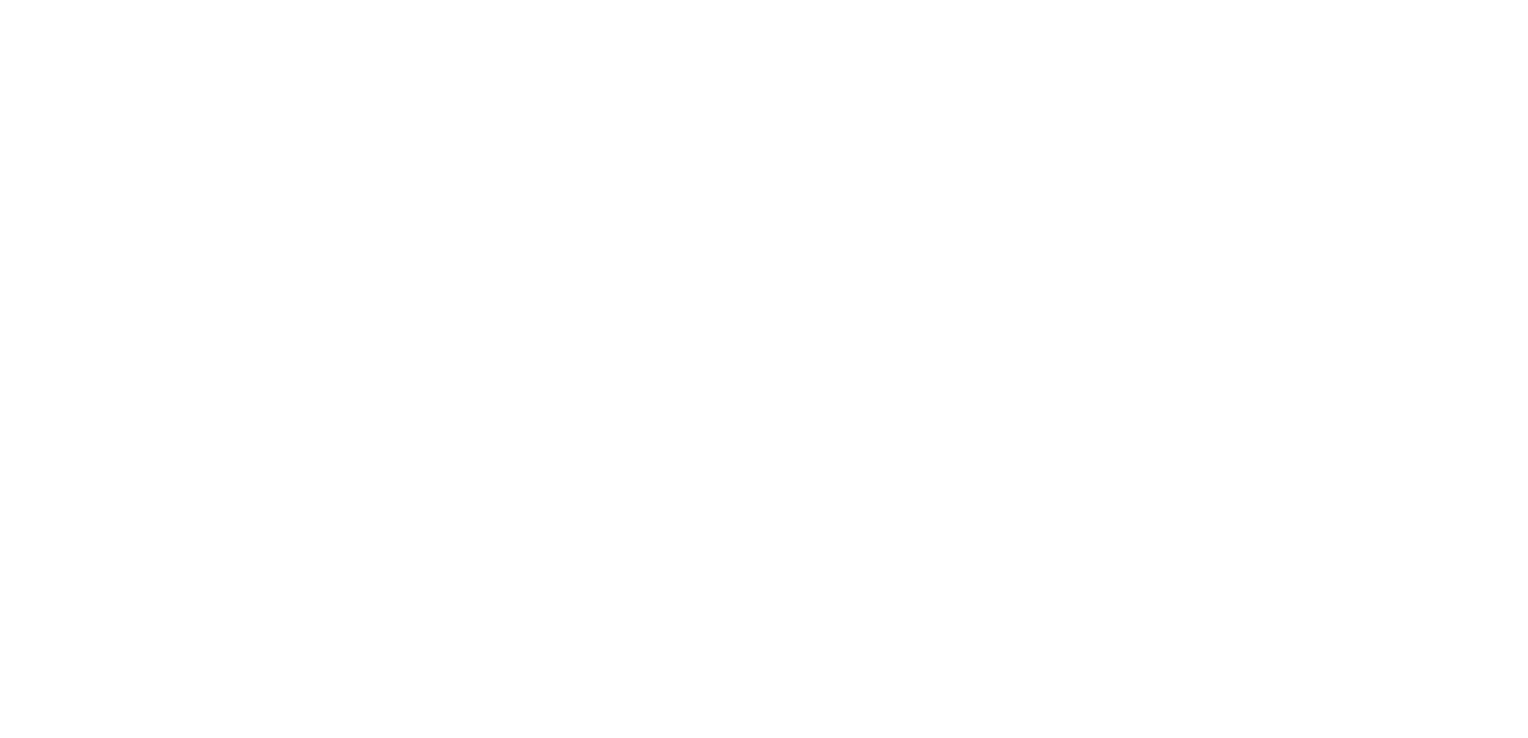 scroll, scrollTop: 0, scrollLeft: 0, axis: both 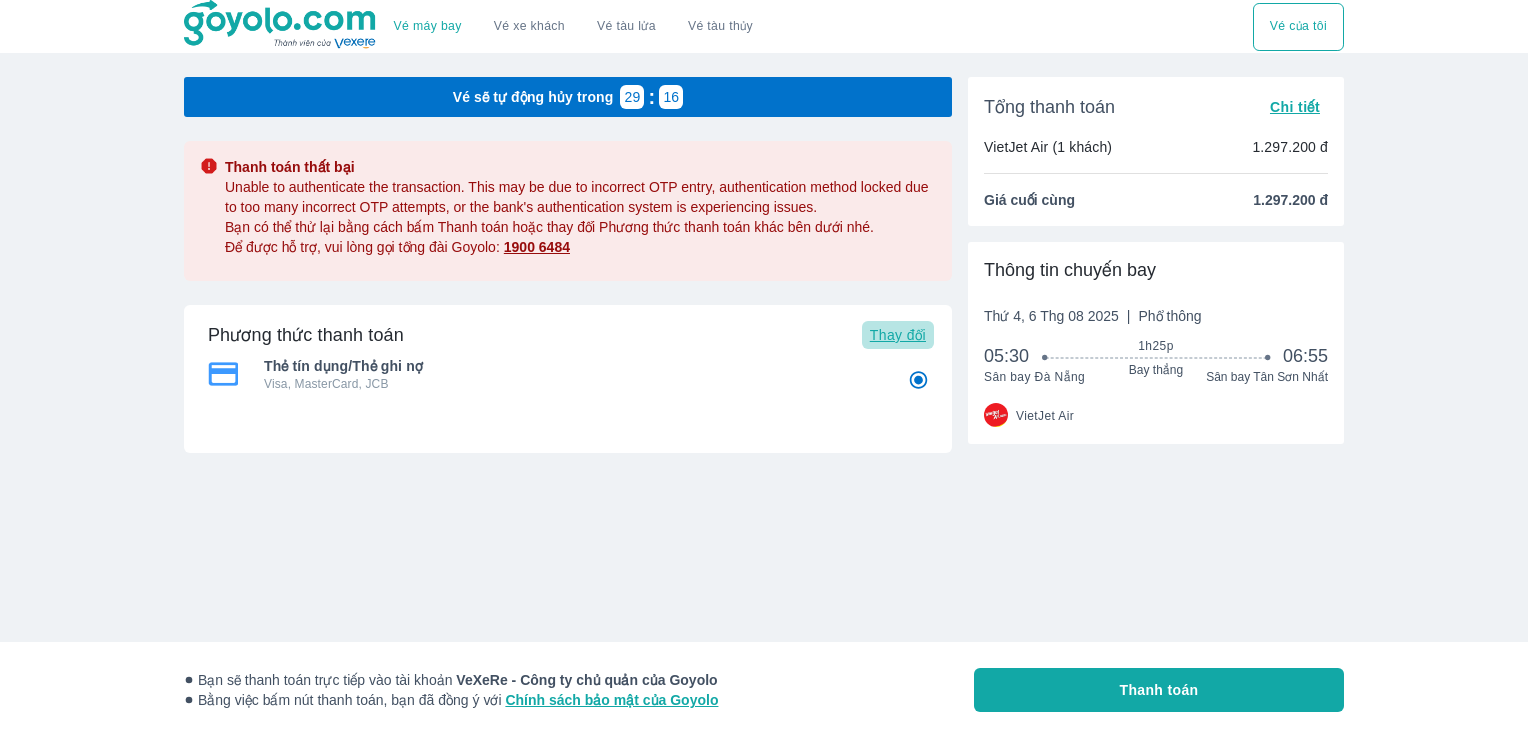 click on "Thay đổi" at bounding box center [898, 335] 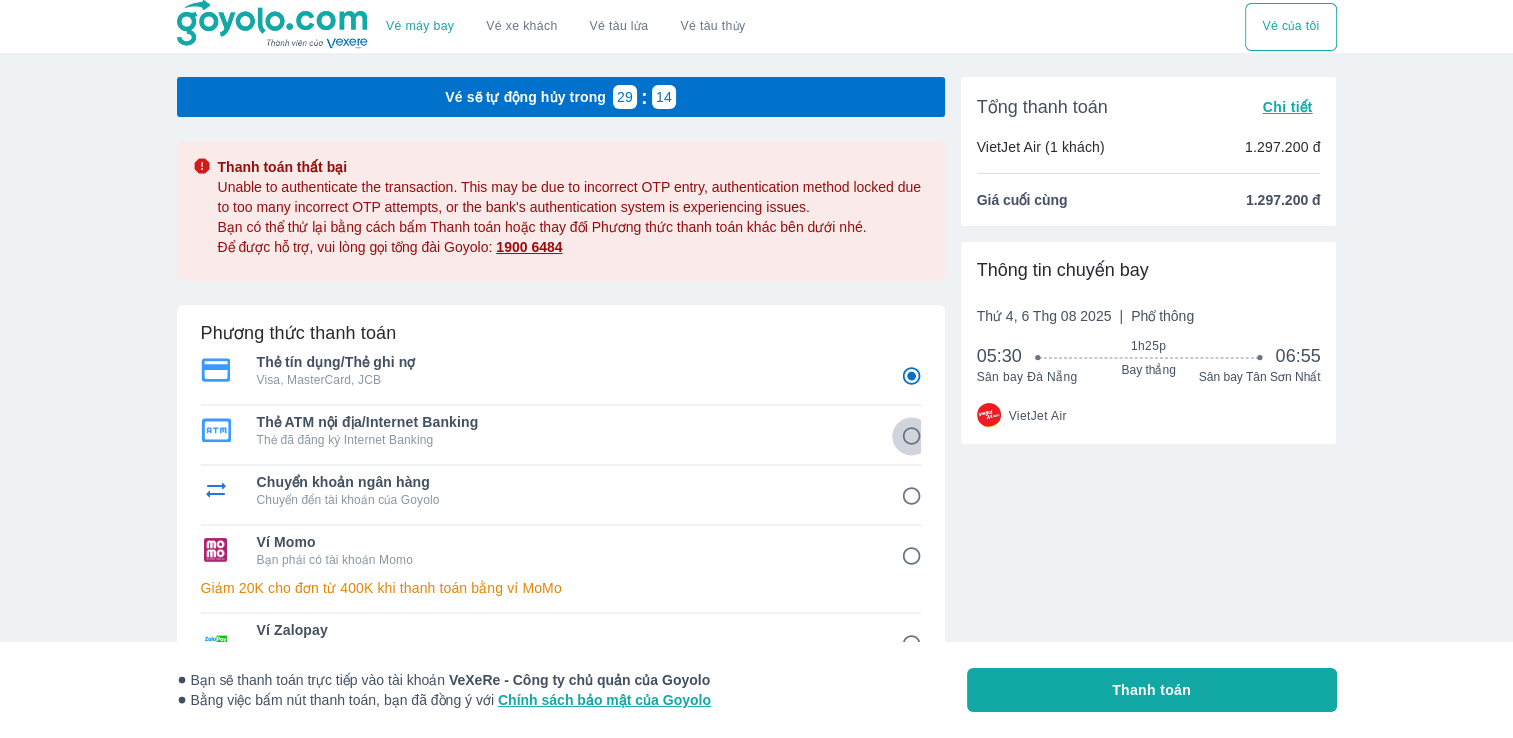 click at bounding box center [911, 436] 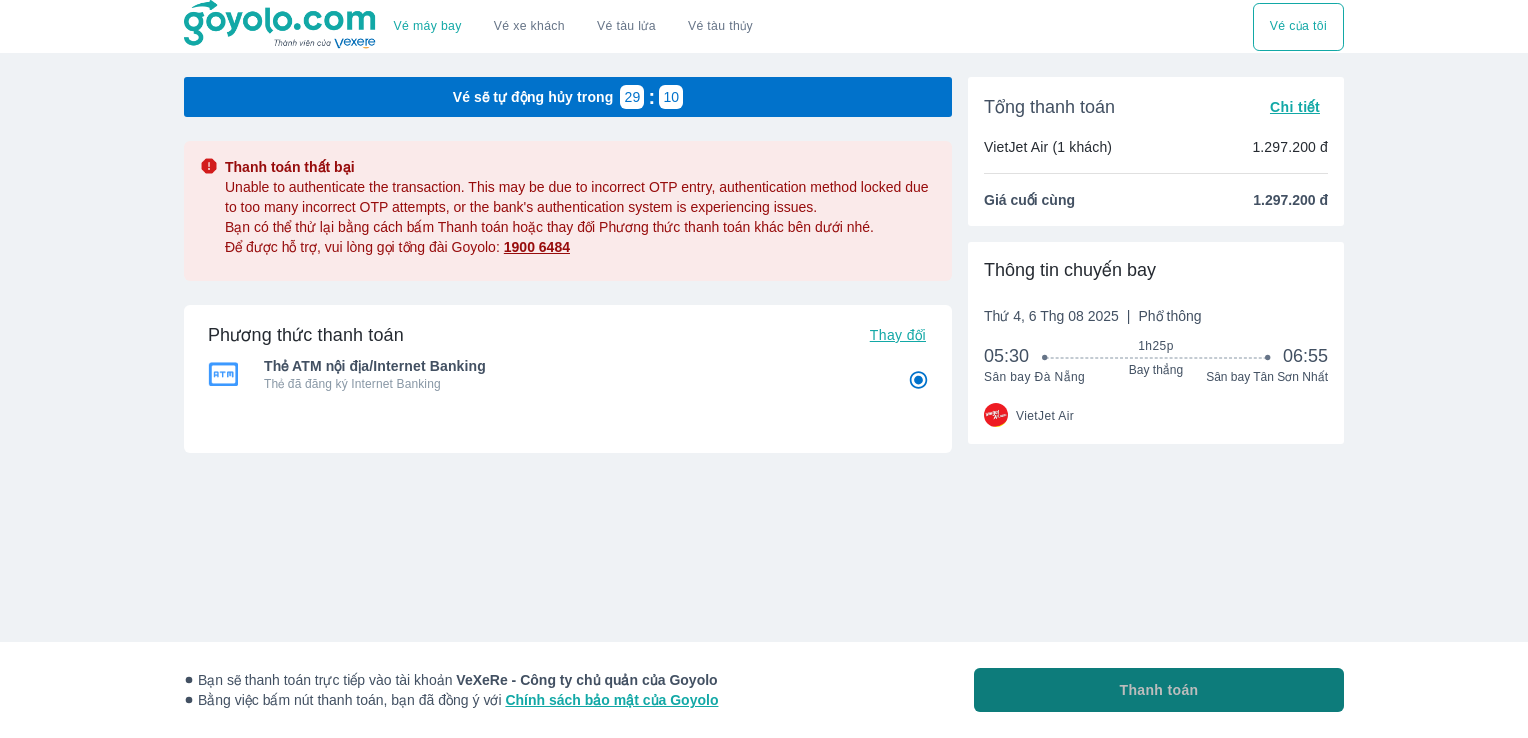 click on "Thanh toán" at bounding box center (1159, 690) 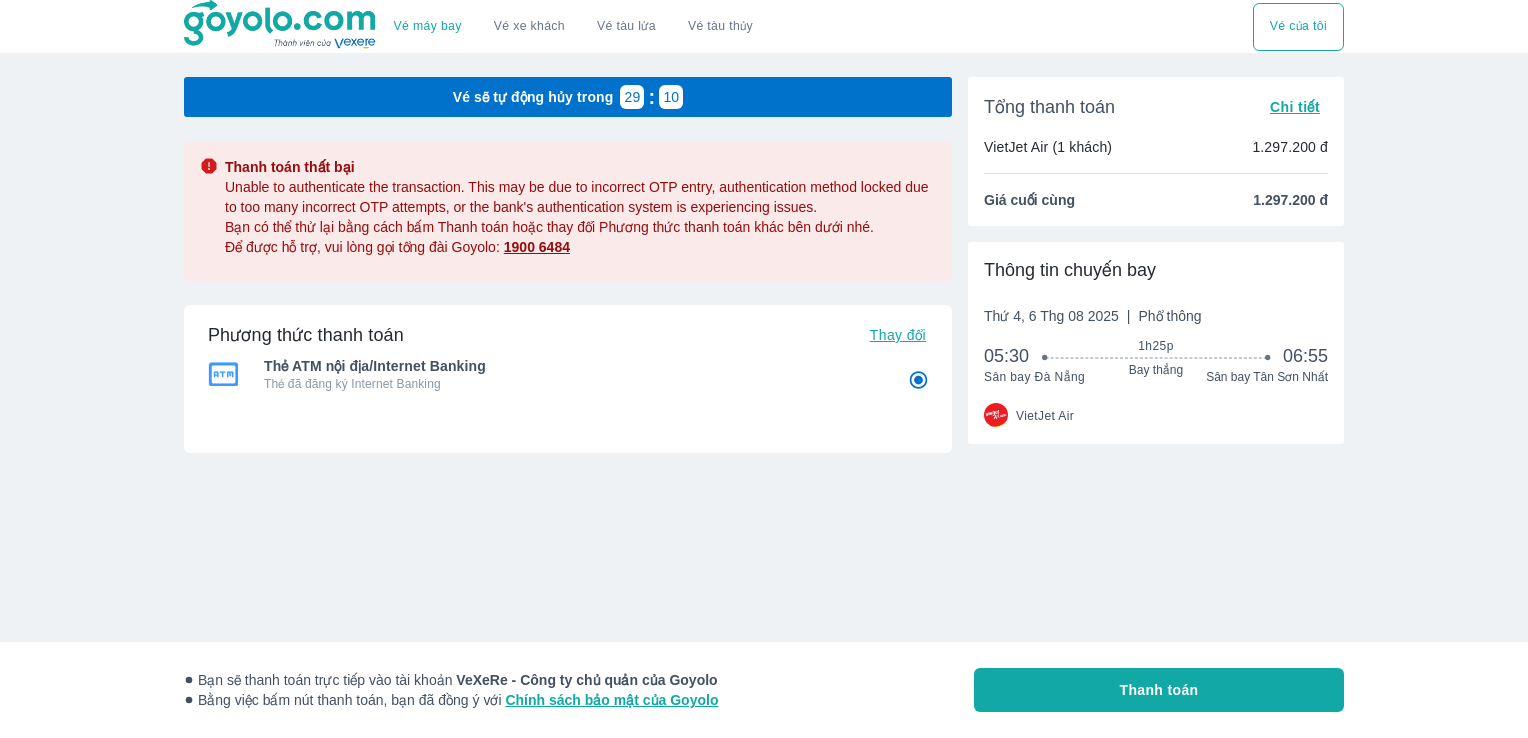 radio on "false" 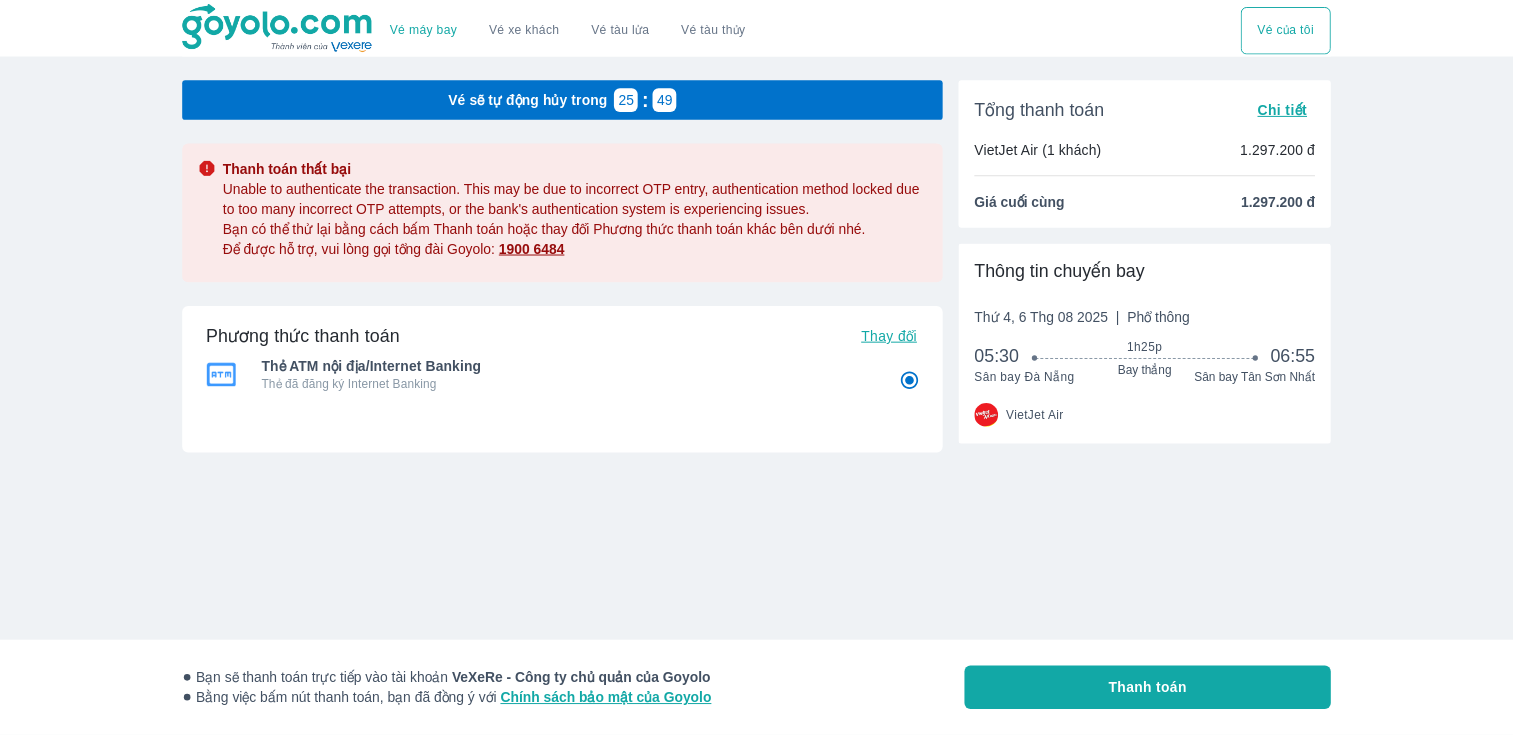 scroll, scrollTop: 0, scrollLeft: 0, axis: both 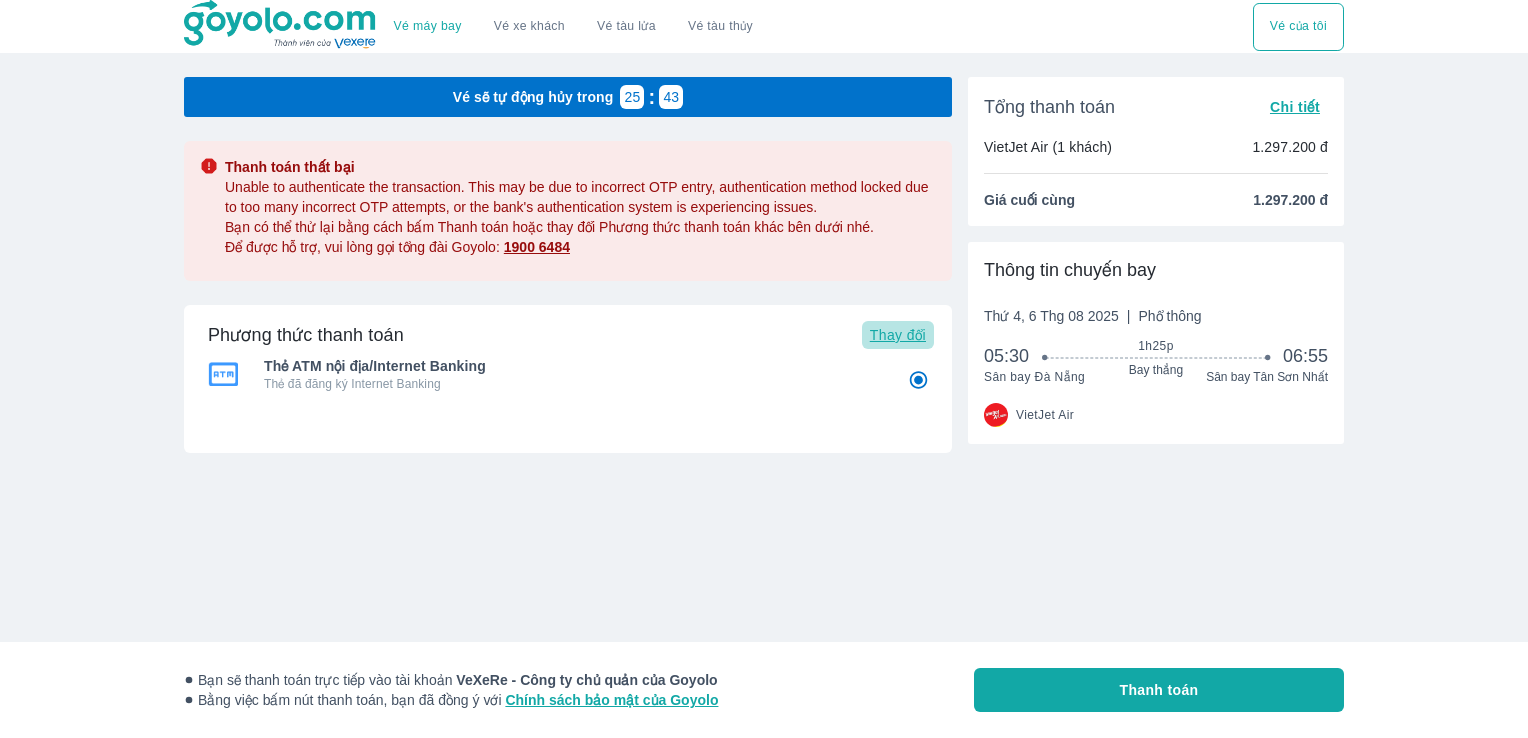 click on "Thay đổi" at bounding box center [898, 335] 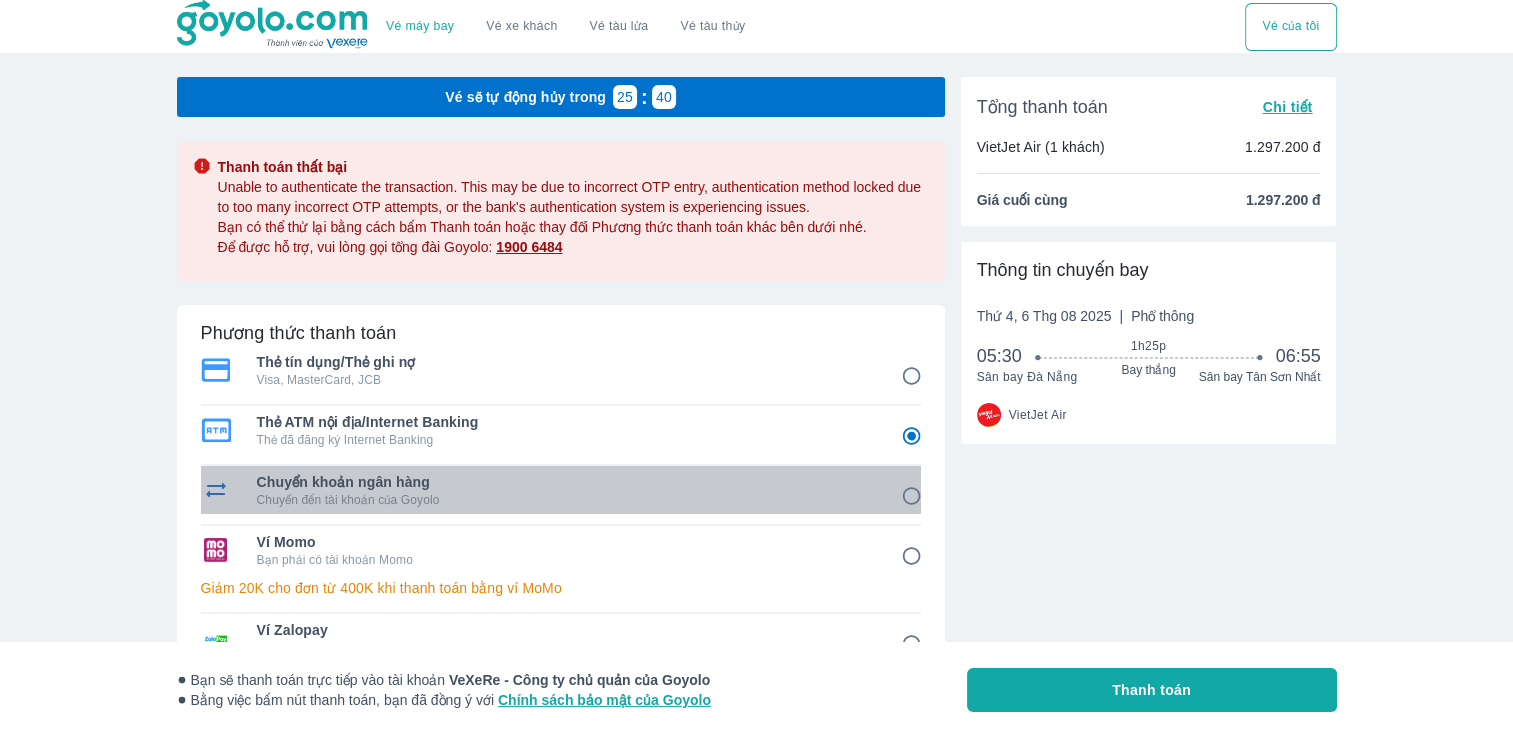 click on "Chuyển khoản ngân hàng" at bounding box center (565, 482) 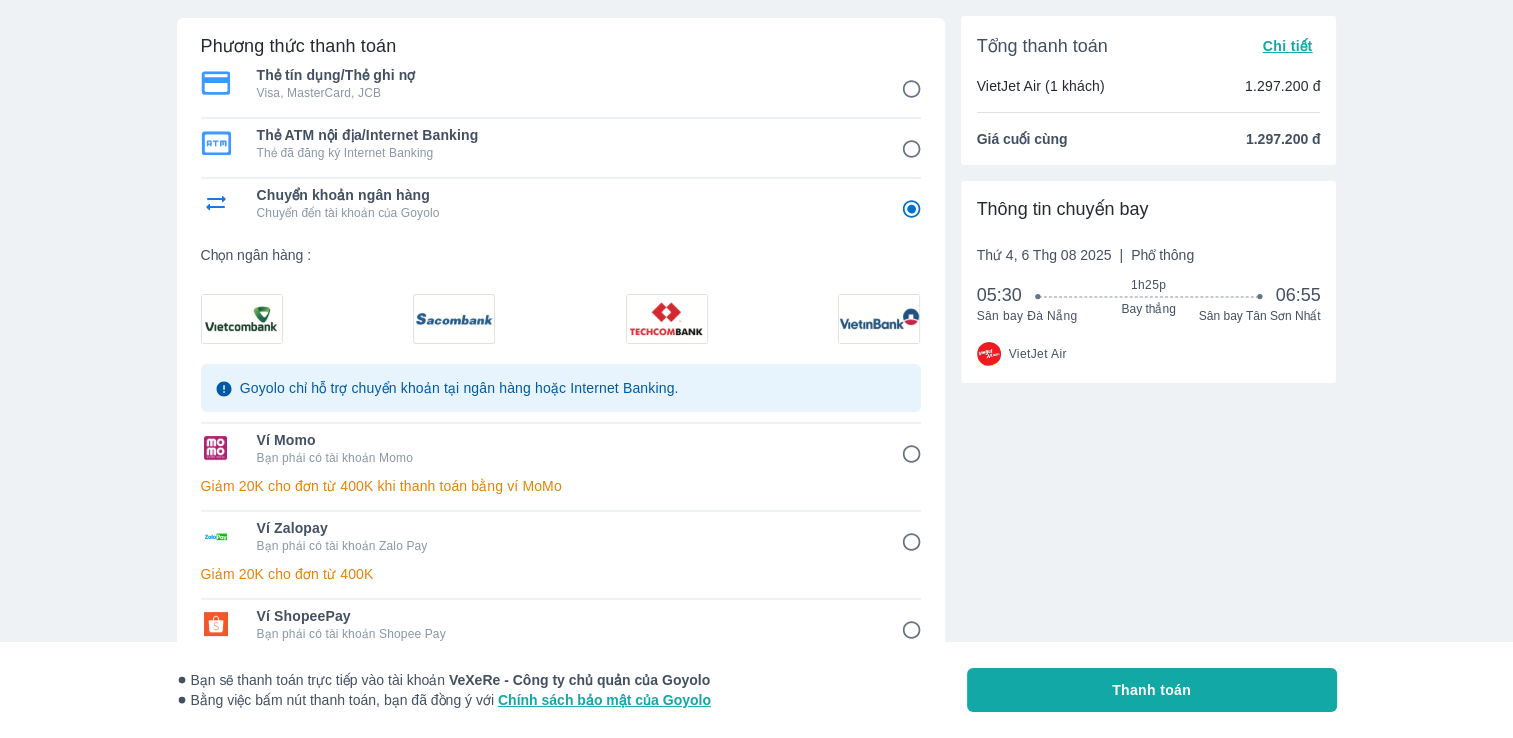 scroll, scrollTop: 290, scrollLeft: 0, axis: vertical 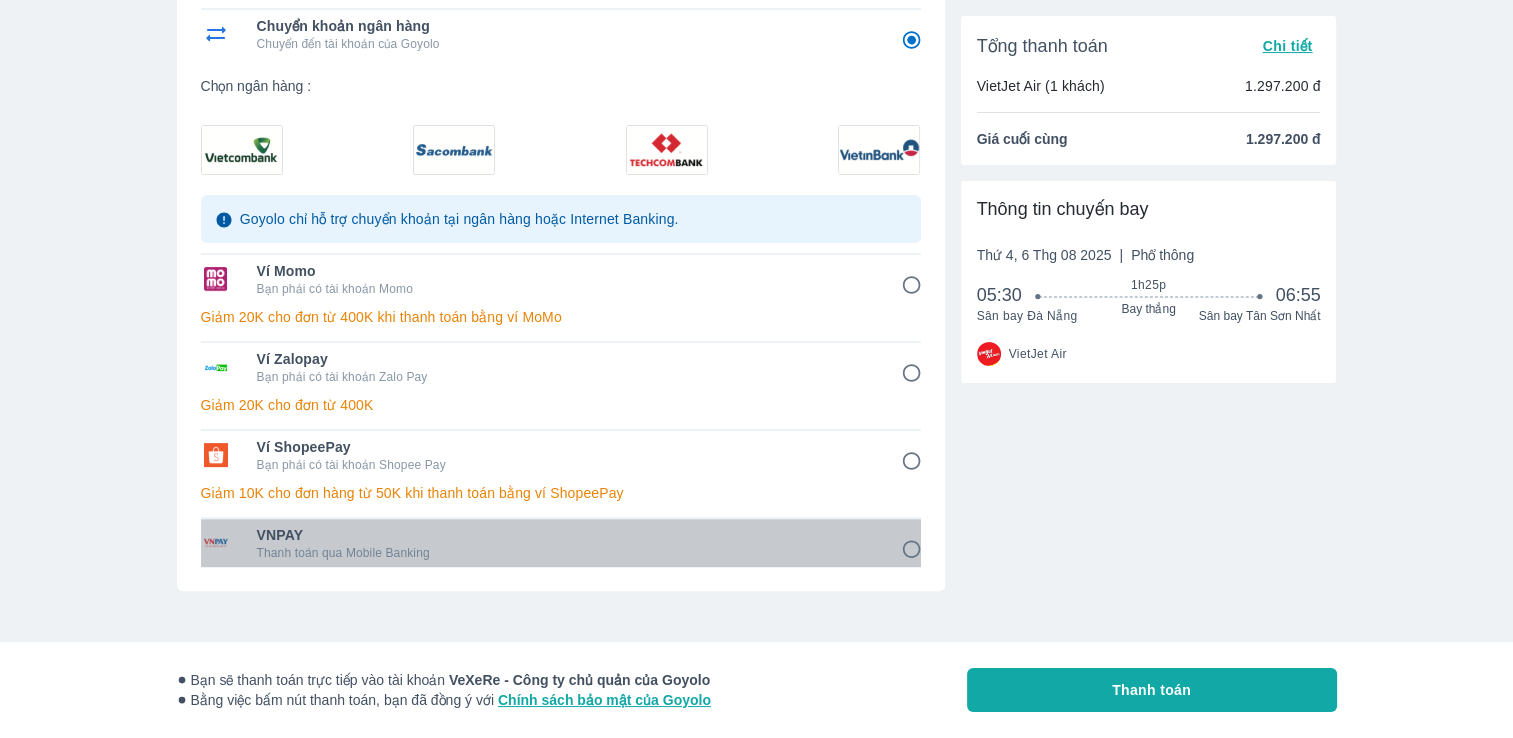 click on "Thanh toán qua Mobile Banking" at bounding box center (565, 553) 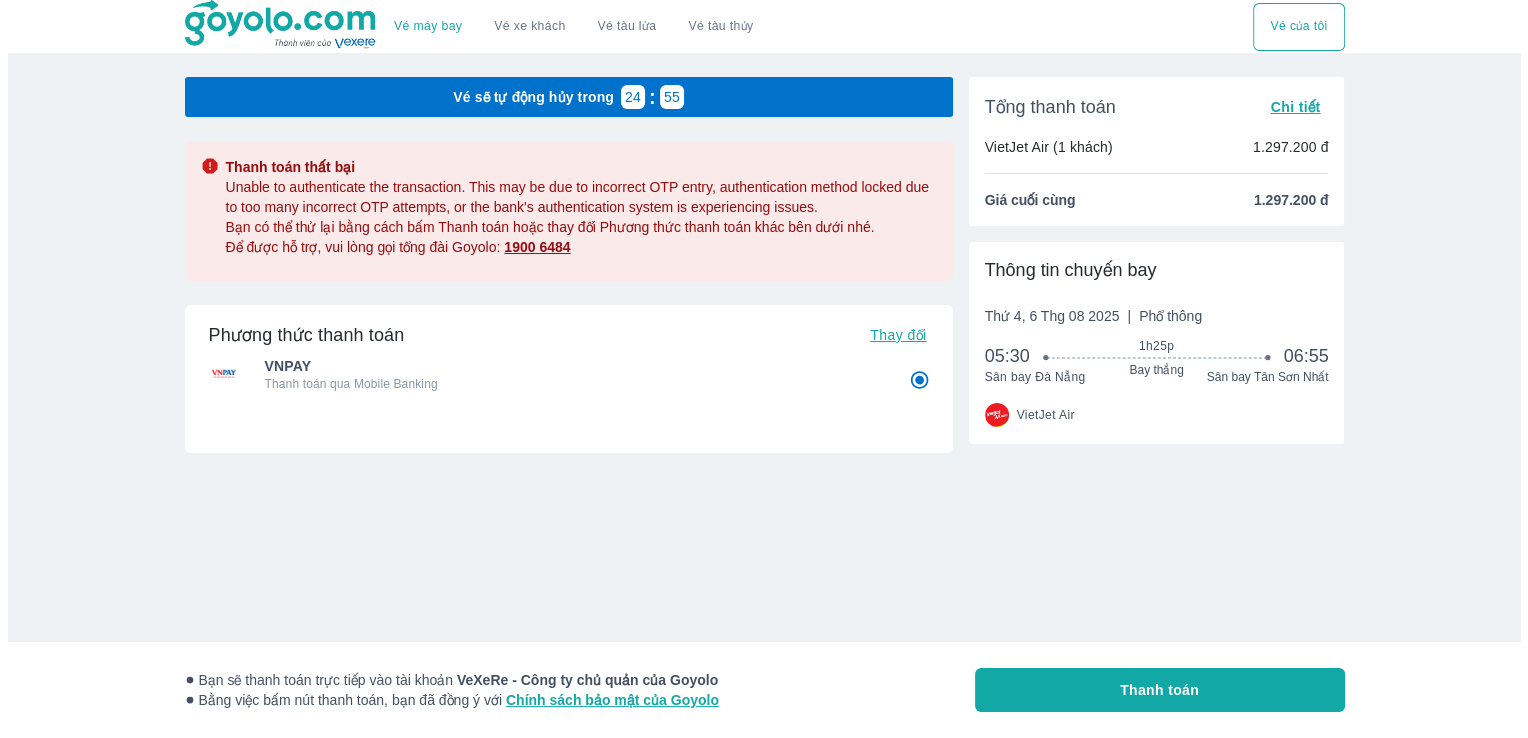 scroll, scrollTop: 0, scrollLeft: 0, axis: both 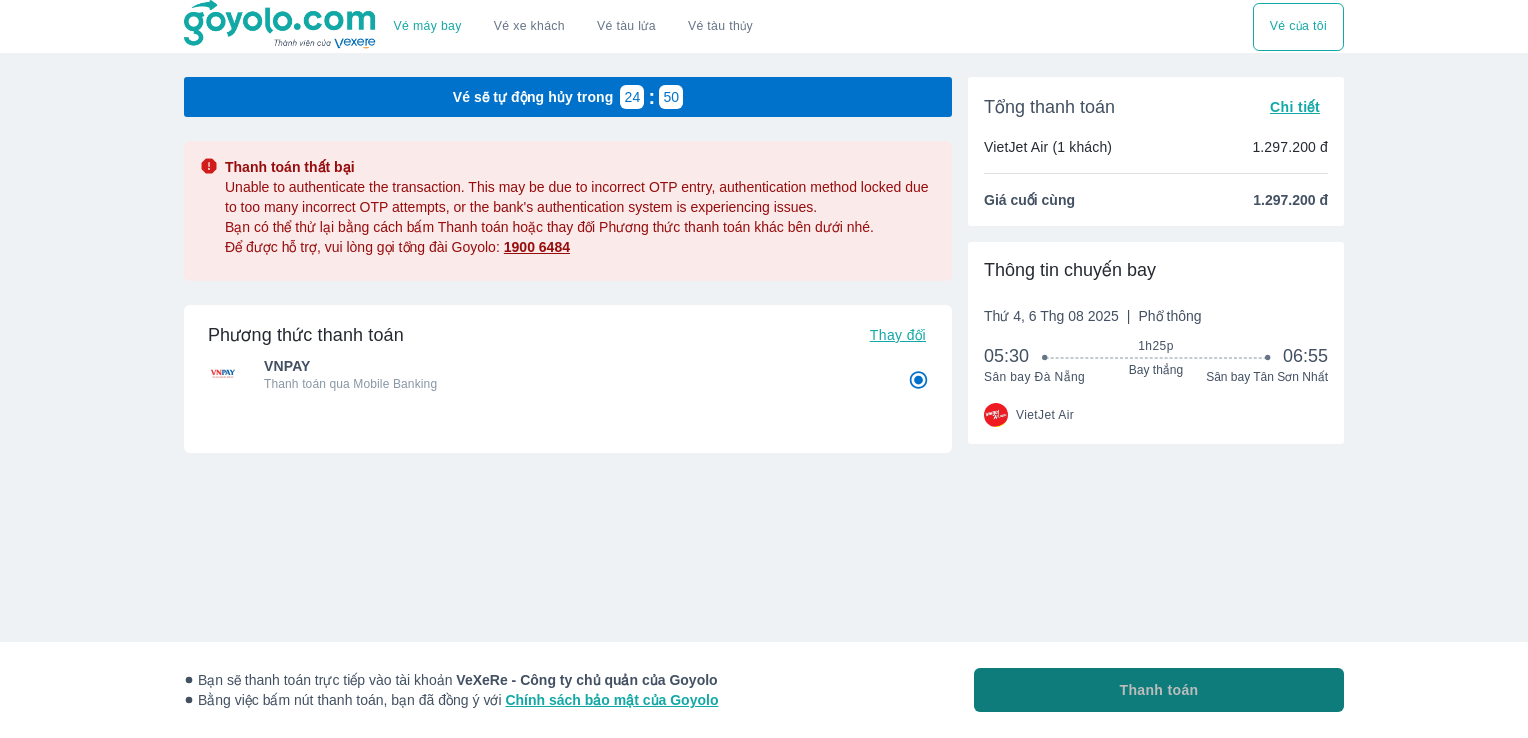 click on "Thanh toán" at bounding box center [1159, 690] 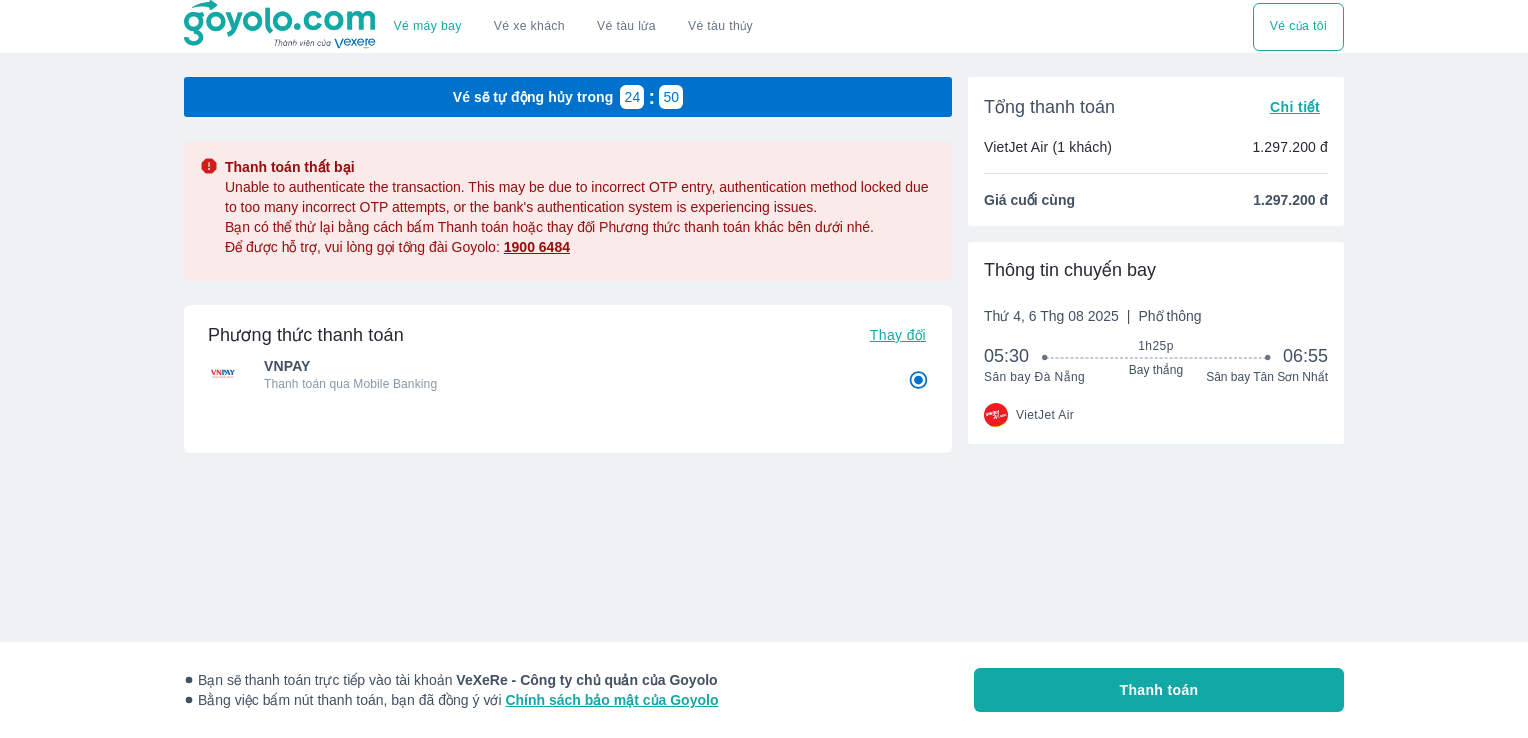 radio on "false" 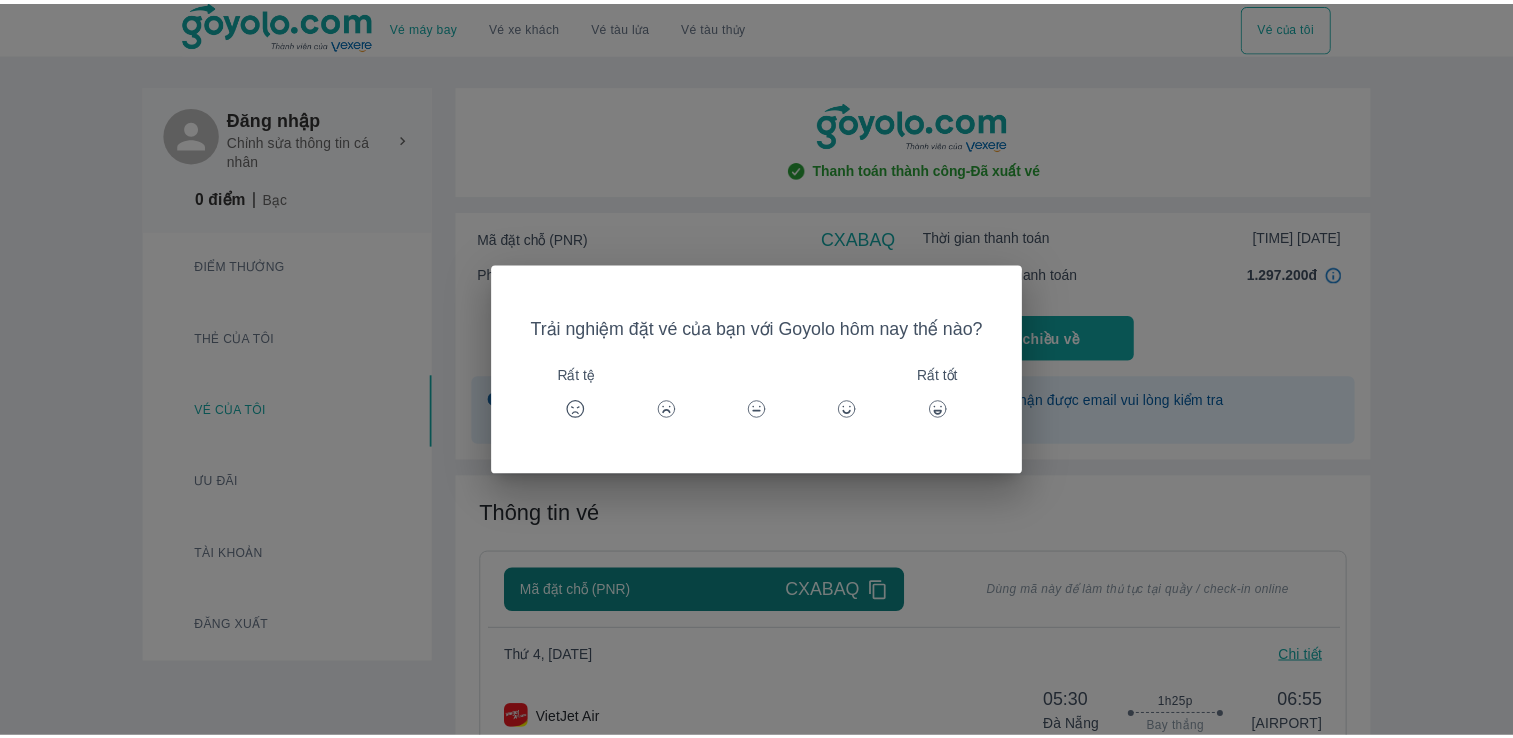 scroll, scrollTop: 0, scrollLeft: 0, axis: both 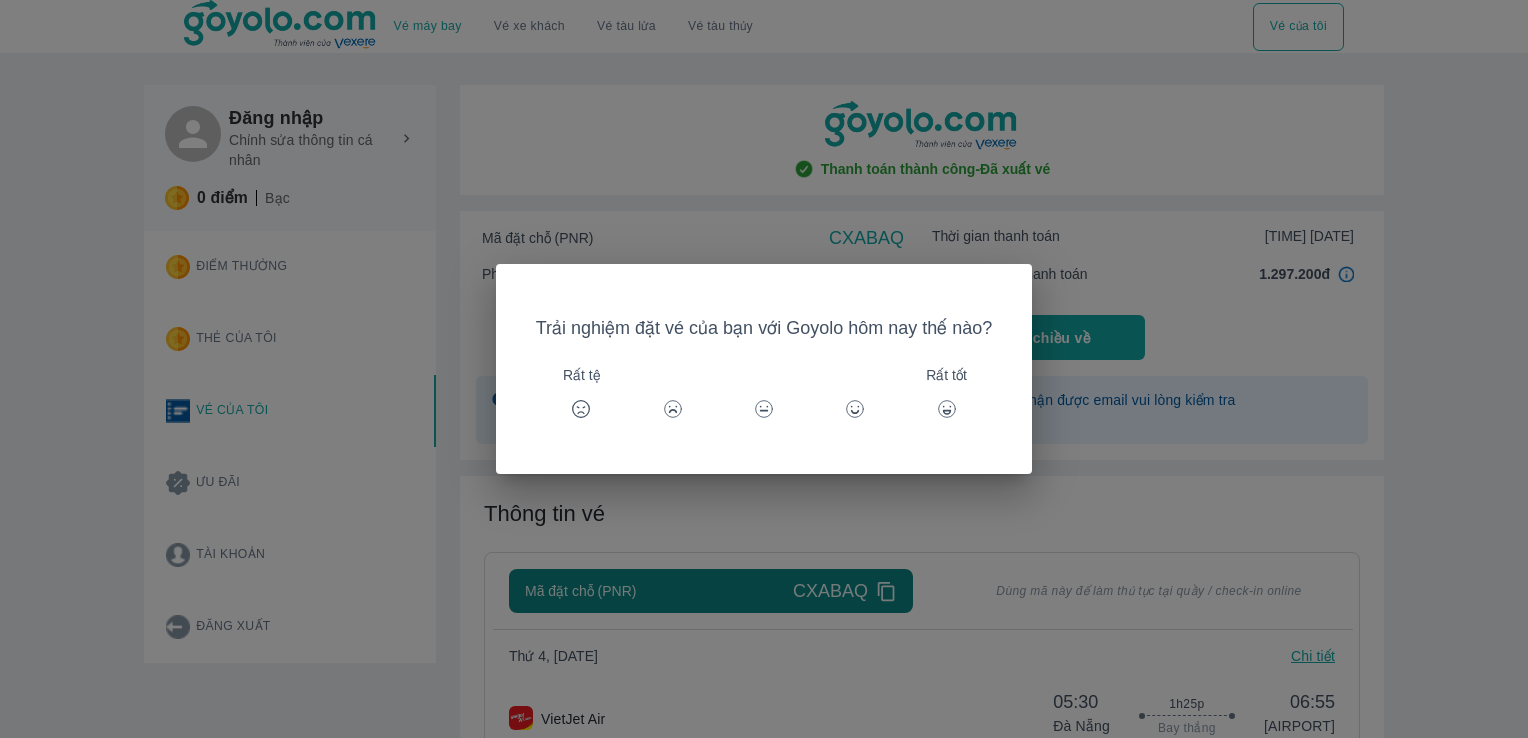 click 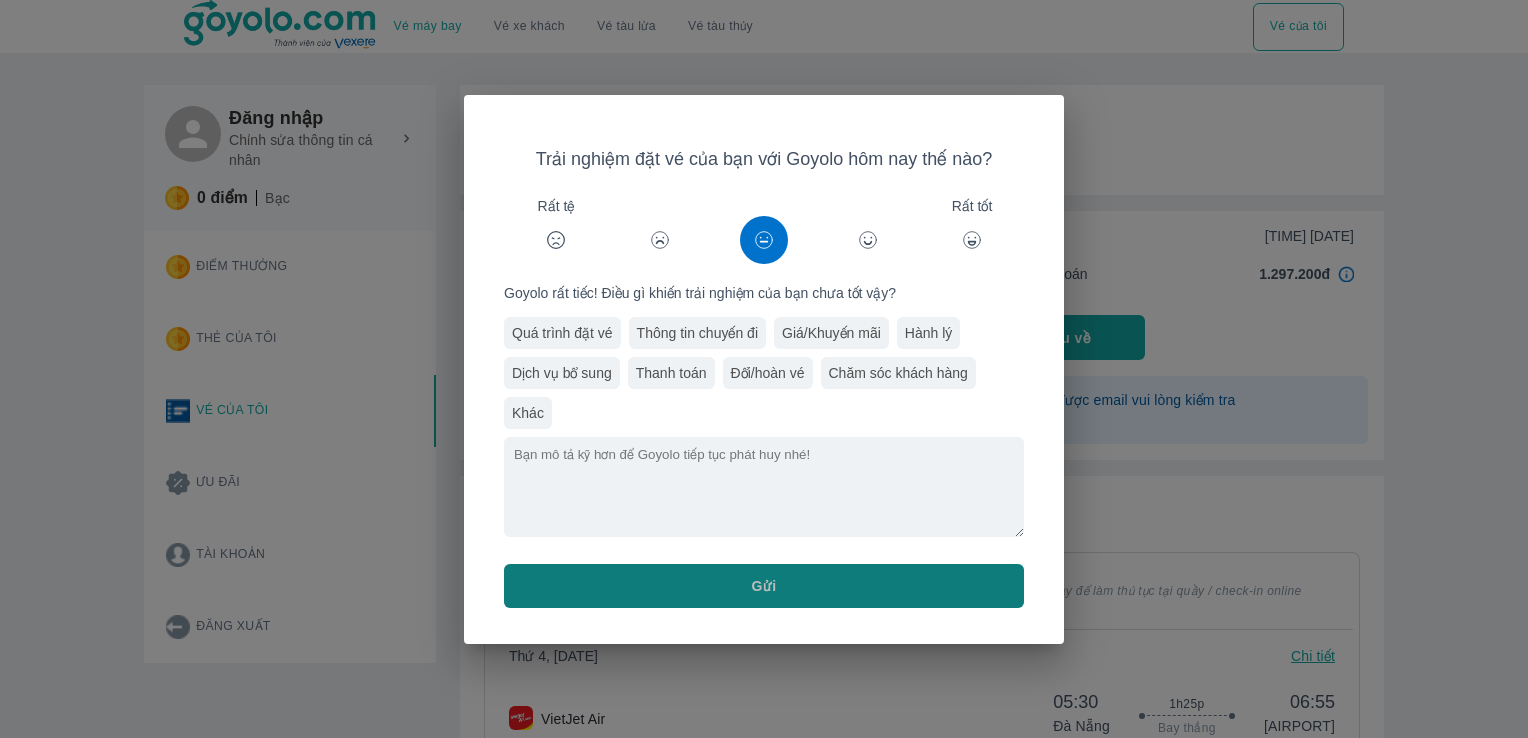 click on "Gửi" at bounding box center [764, 586] 